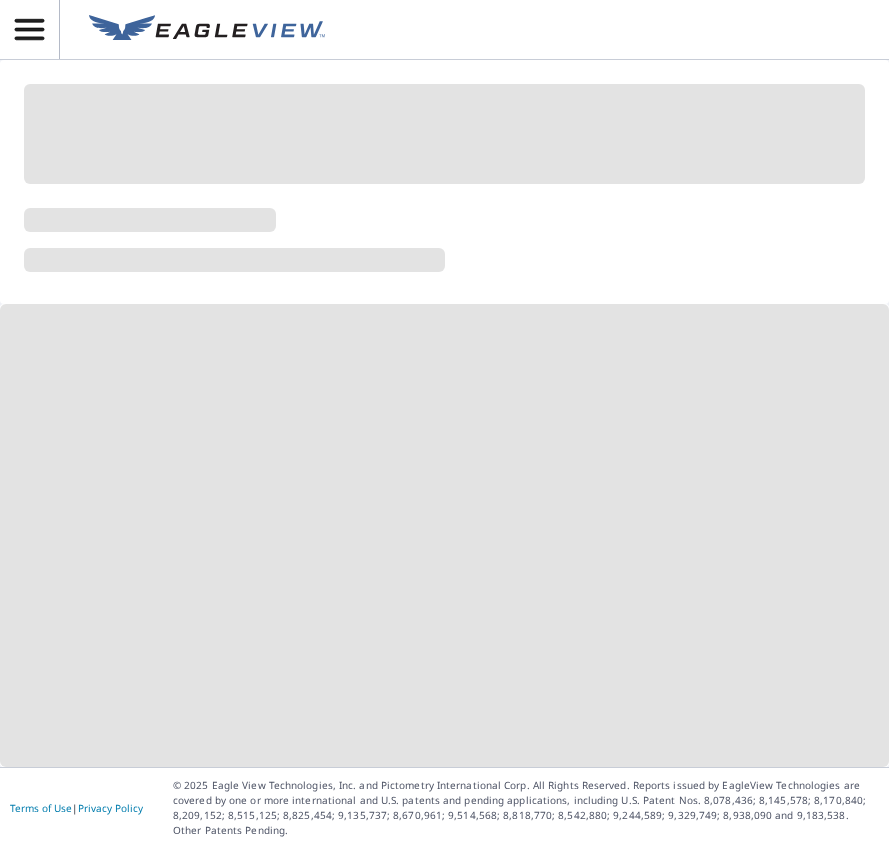 scroll, scrollTop: 0, scrollLeft: 0, axis: both 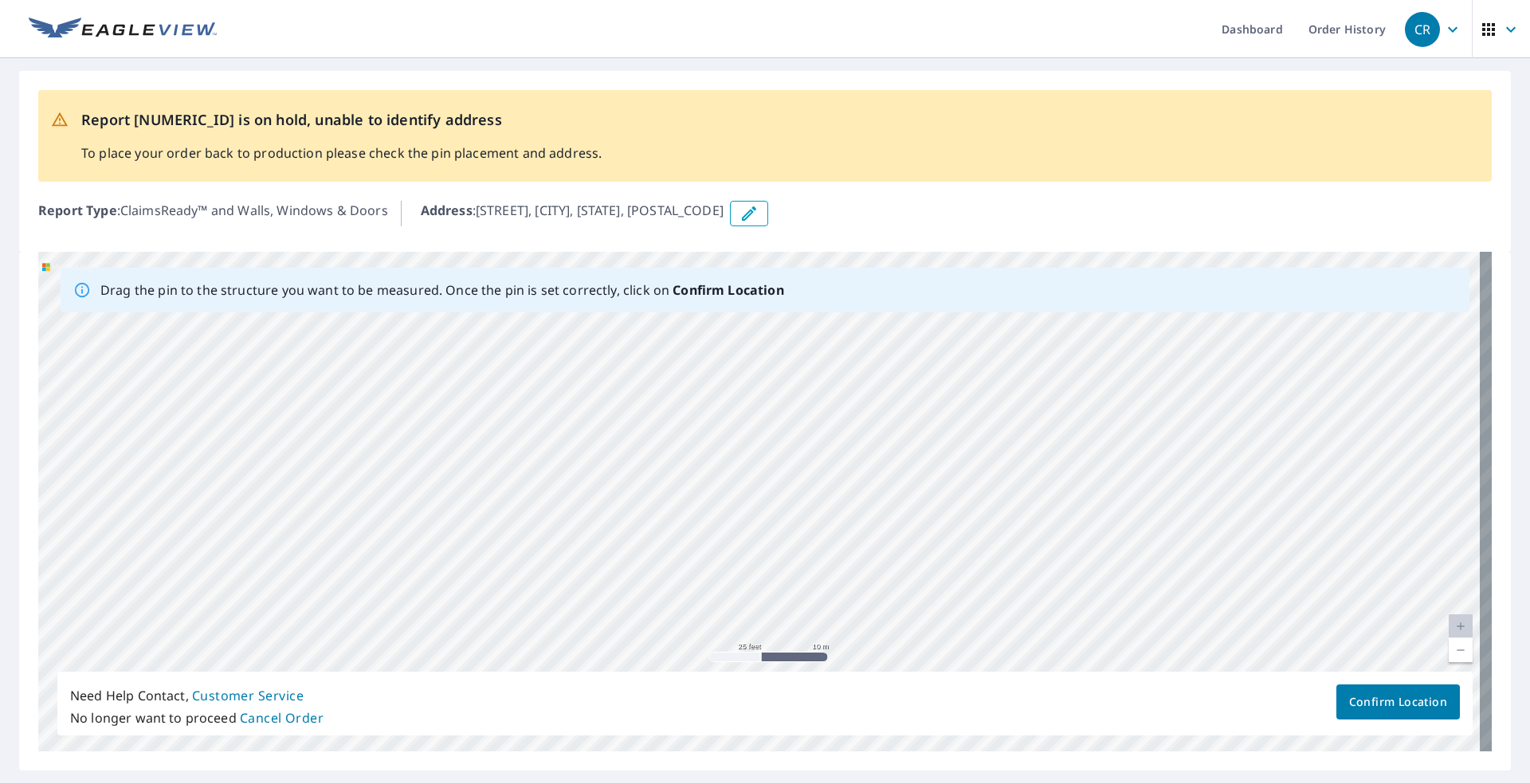 drag, startPoint x: 516, startPoint y: 518, endPoint x: 683, endPoint y: 626, distance: 198.87936 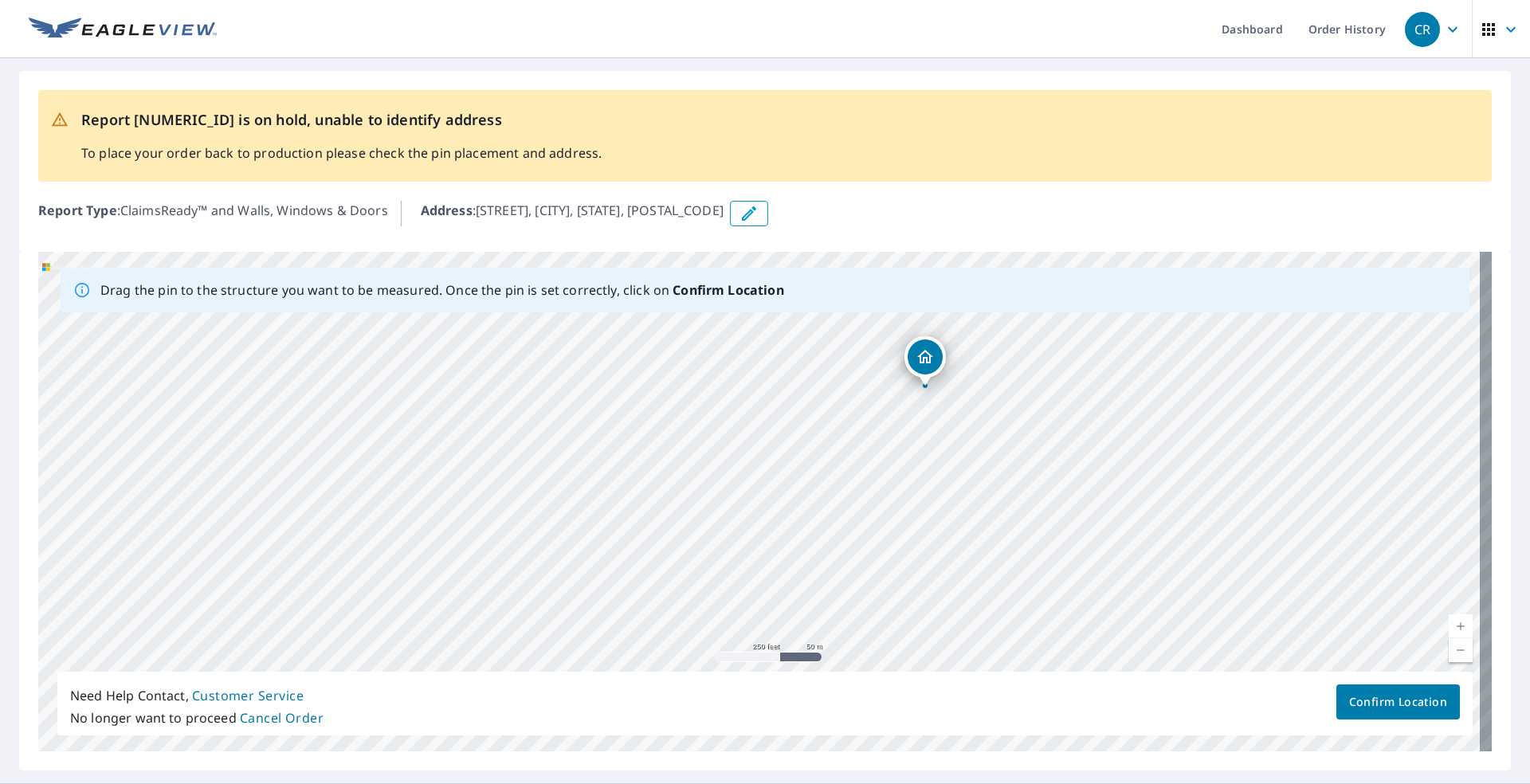 drag, startPoint x: 932, startPoint y: 461, endPoint x: 912, endPoint y: 449, distance: 23.32381 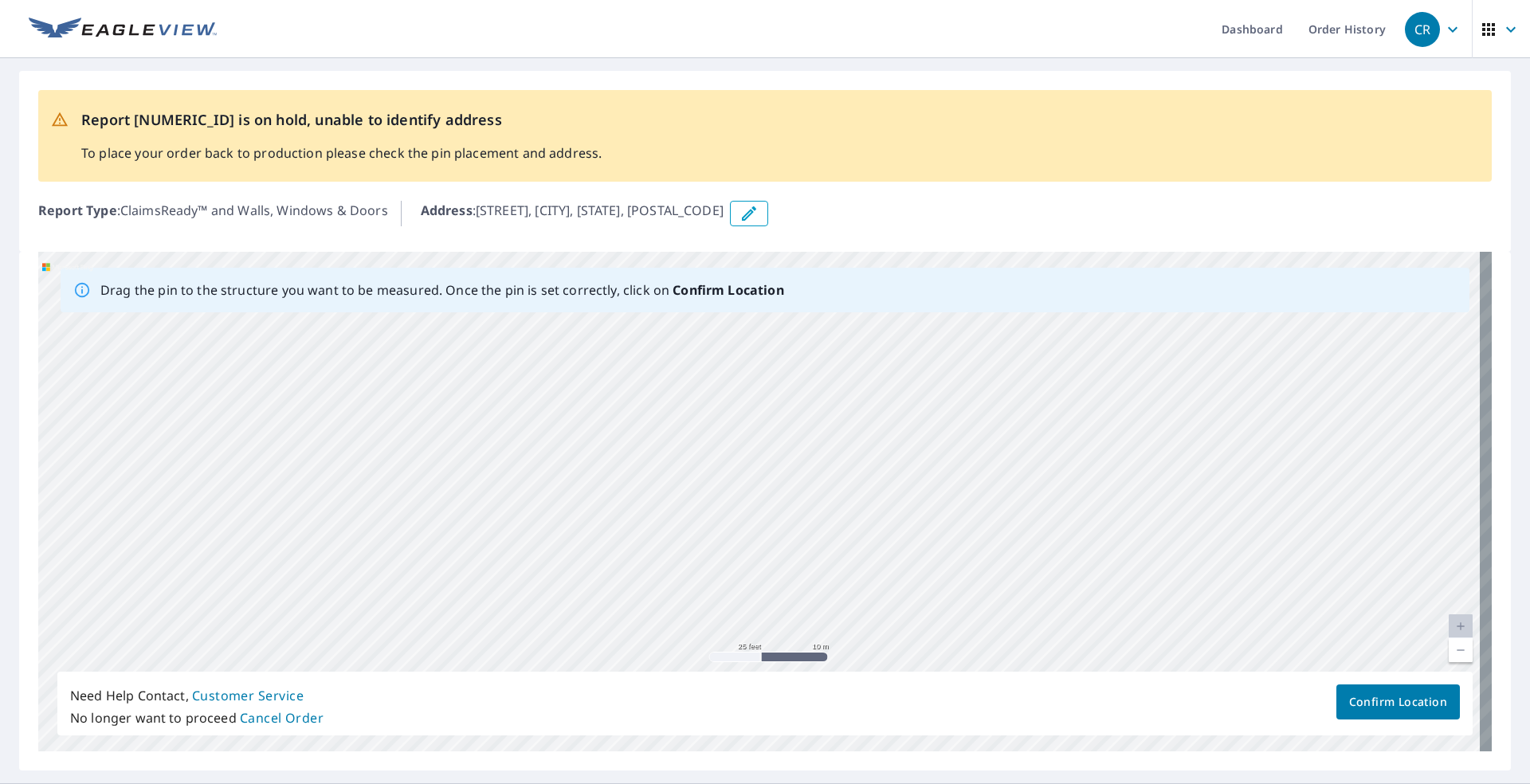 drag, startPoint x: 802, startPoint y: 455, endPoint x: 774, endPoint y: 313, distance: 144.73424 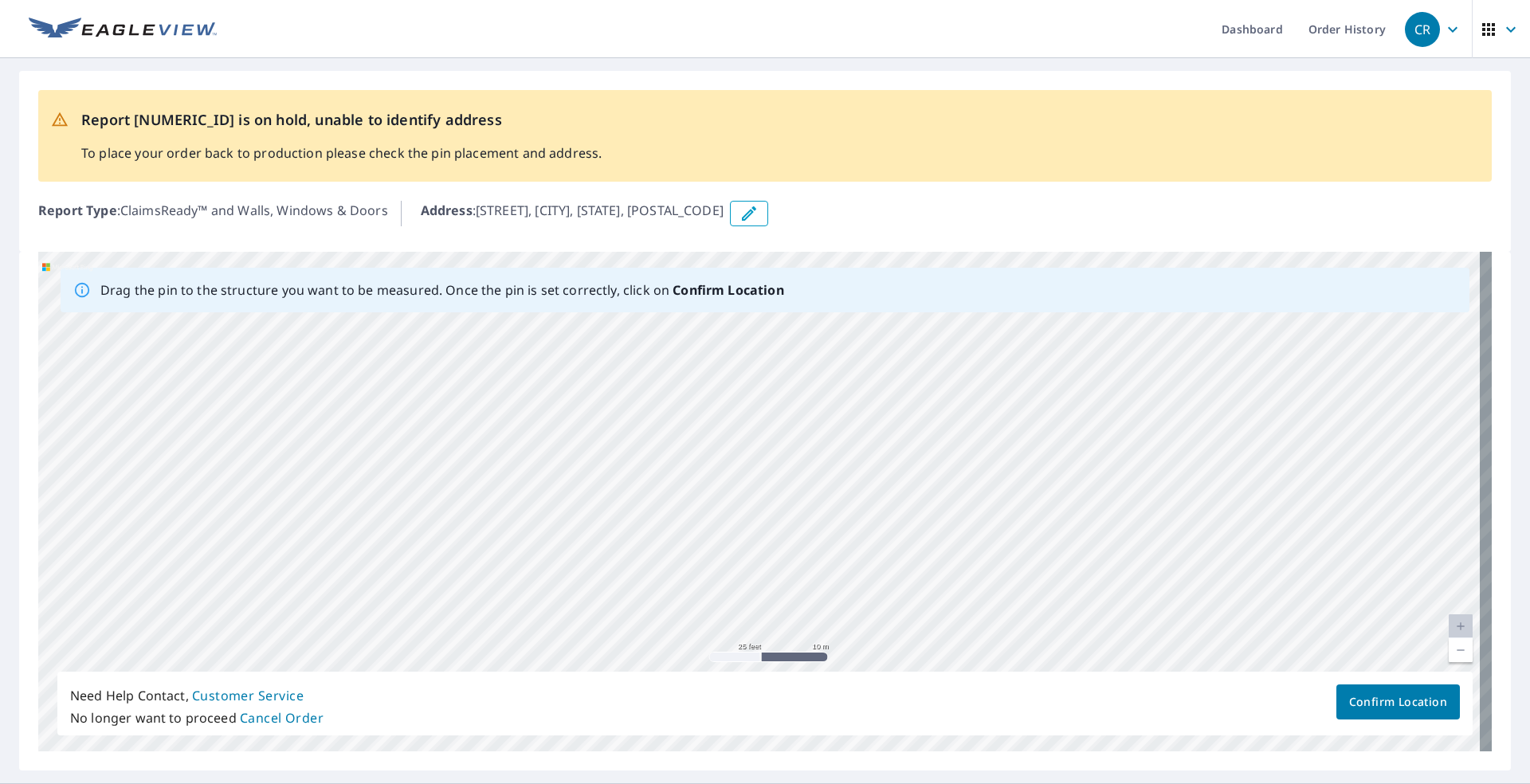 drag, startPoint x: 770, startPoint y: 525, endPoint x: 746, endPoint y: 365, distance: 161.78999 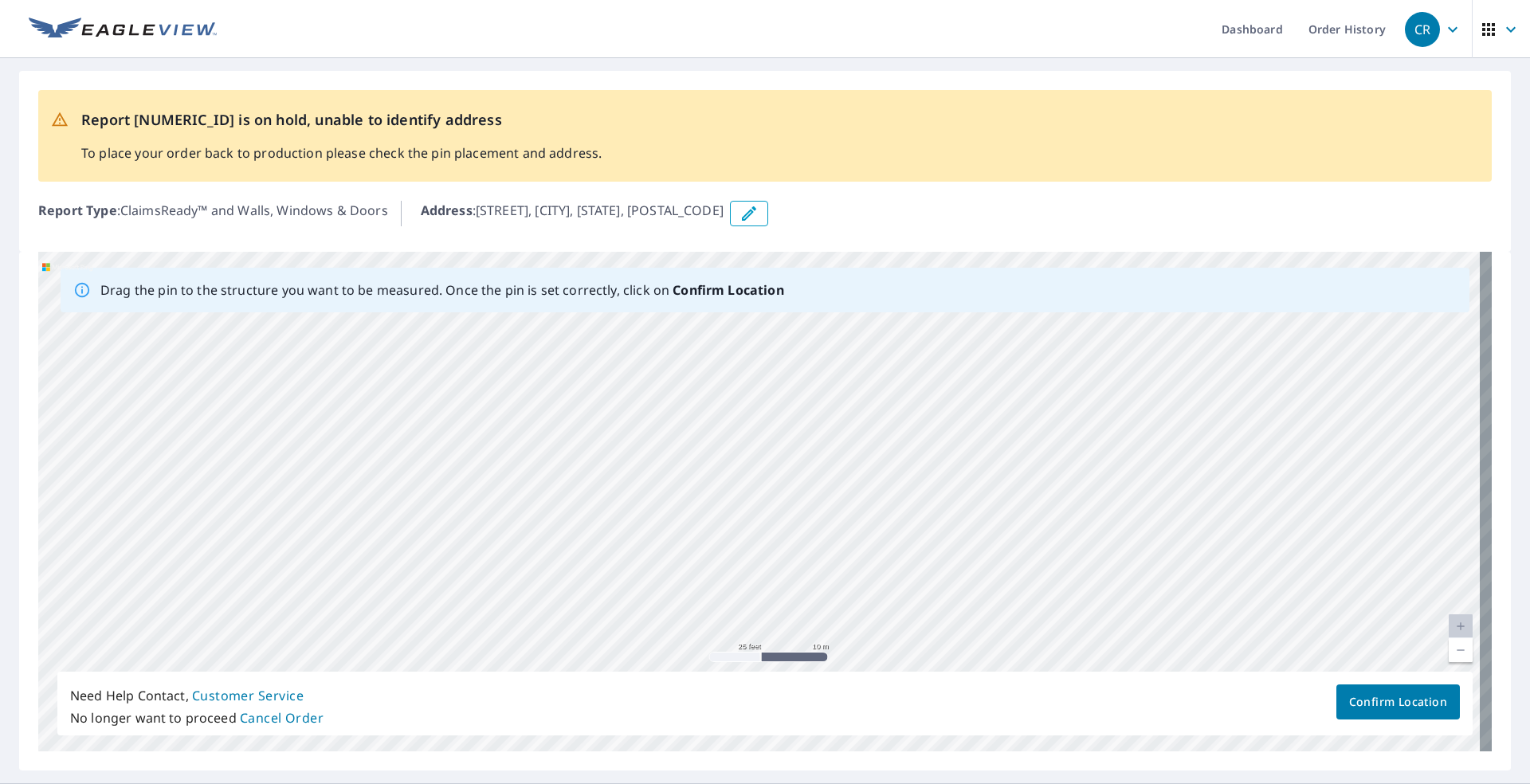 drag, startPoint x: 806, startPoint y: 543, endPoint x: 937, endPoint y: 403, distance: 191.732 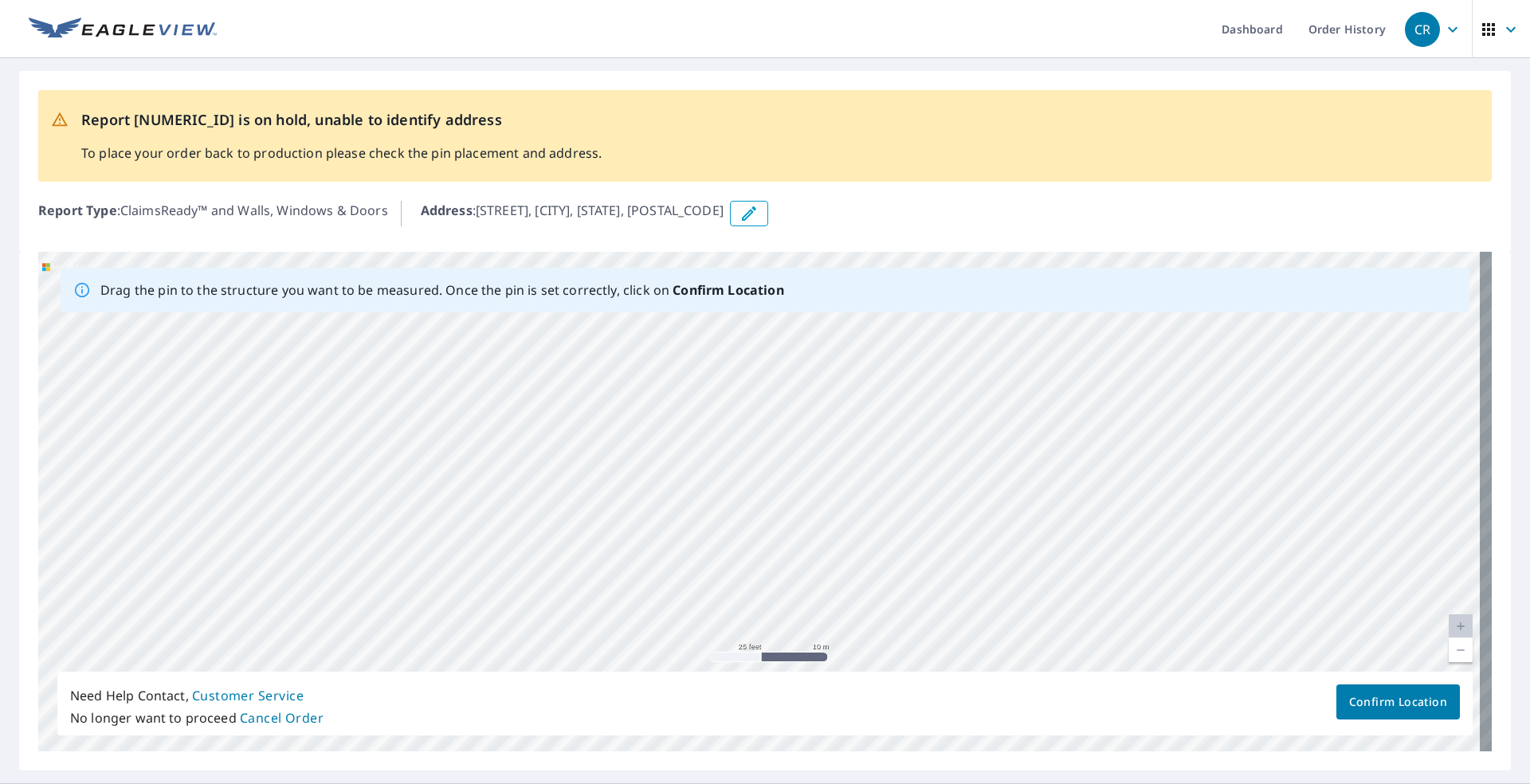 drag, startPoint x: 868, startPoint y: 424, endPoint x: 904, endPoint y: 578, distance: 158.15183 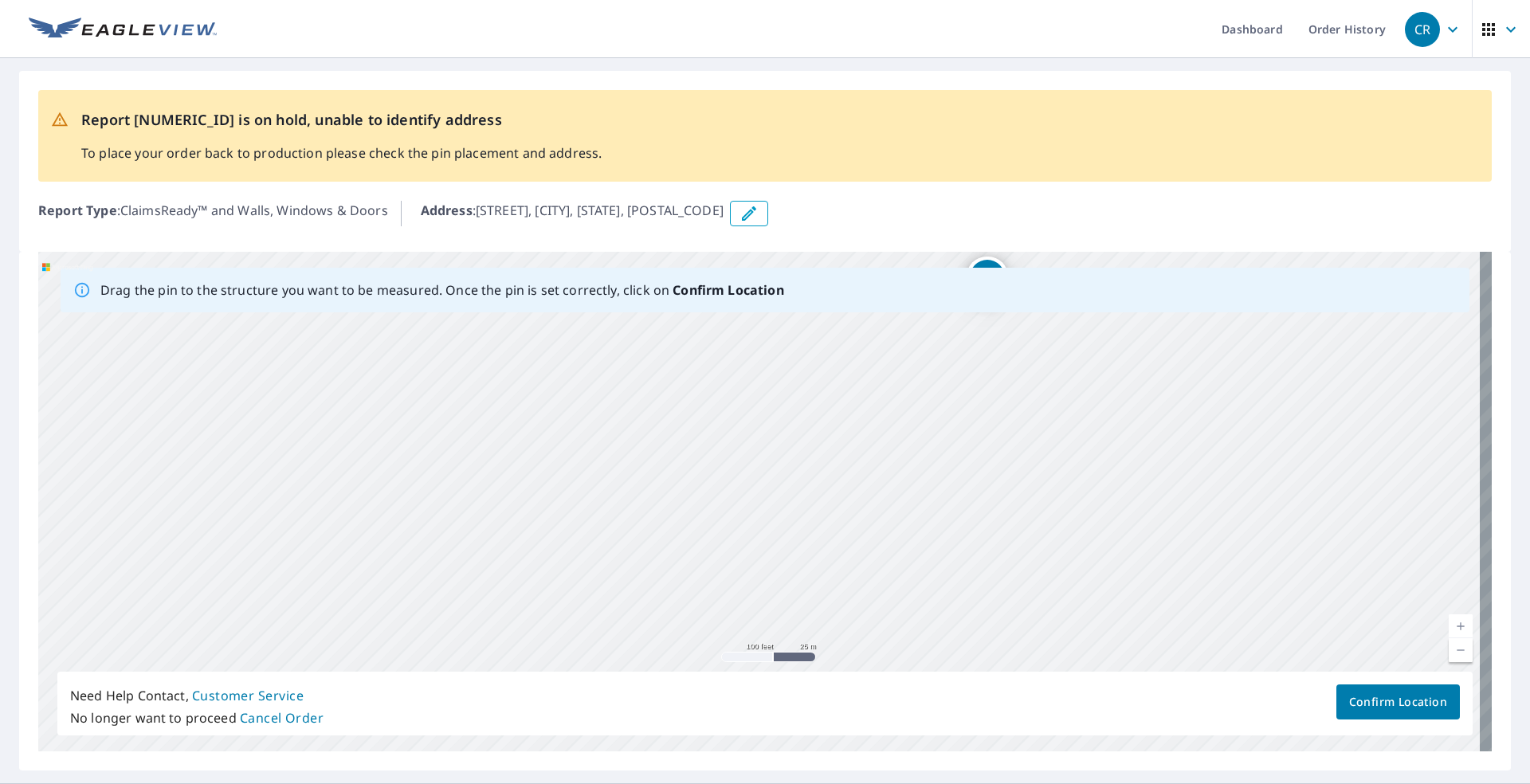 drag, startPoint x: 863, startPoint y: 511, endPoint x: 1057, endPoint y: 384, distance: 231.87281 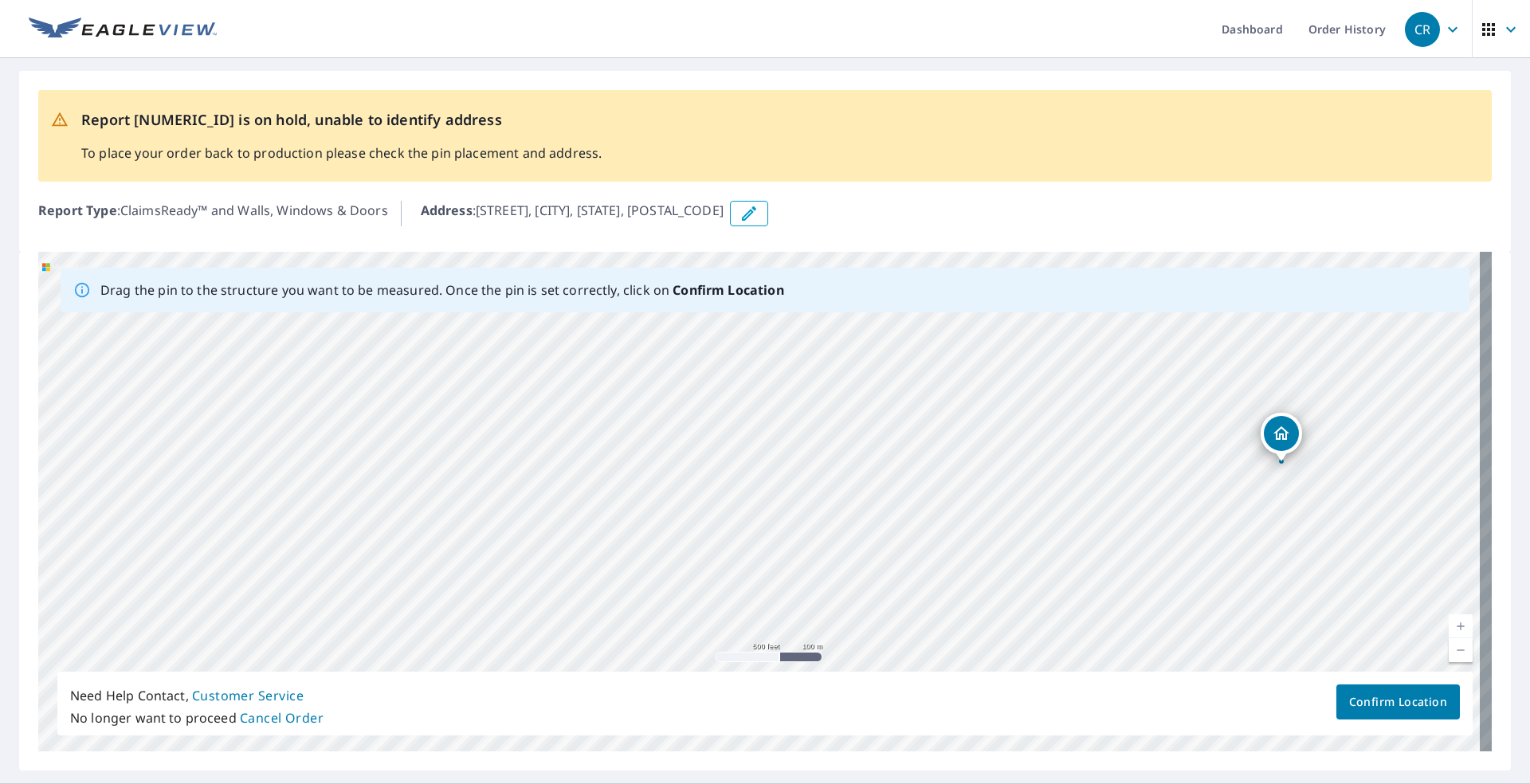 drag, startPoint x: 464, startPoint y: 473, endPoint x: 788, endPoint y: 472, distance: 324.0015 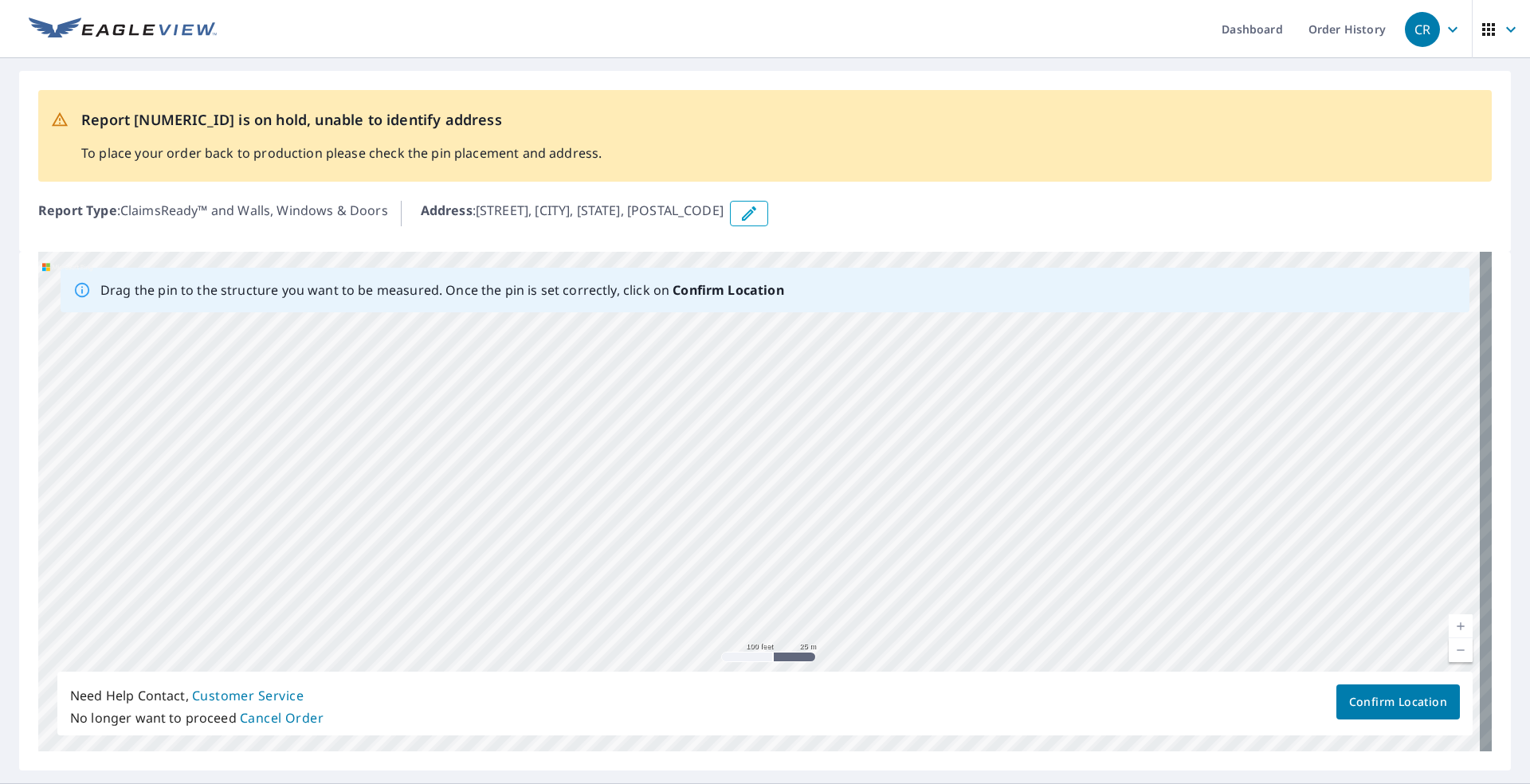 drag, startPoint x: 896, startPoint y: 494, endPoint x: 646, endPoint y: 363, distance: 282.2428 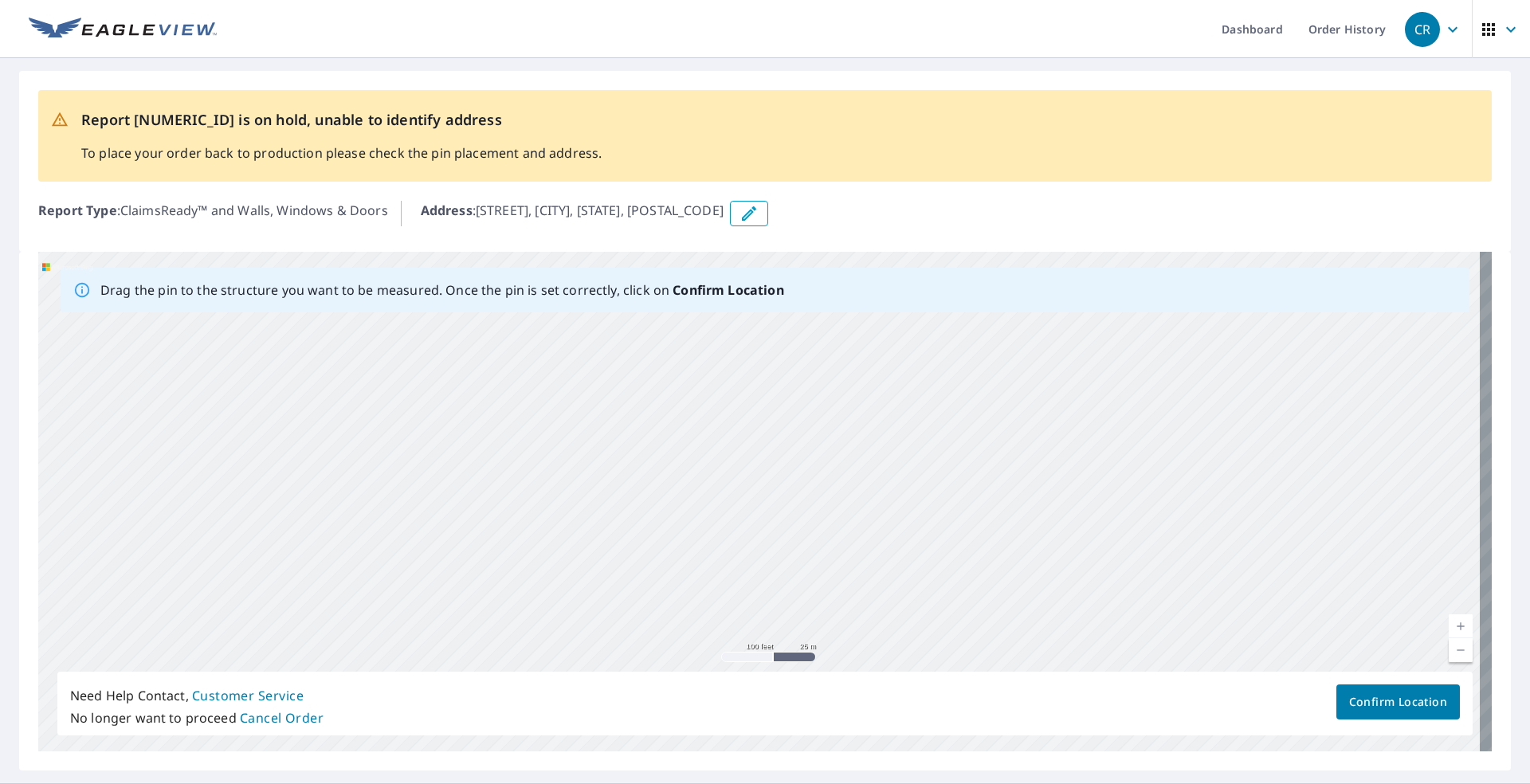drag, startPoint x: 920, startPoint y: 505, endPoint x: 837, endPoint y: 441, distance: 104.80935 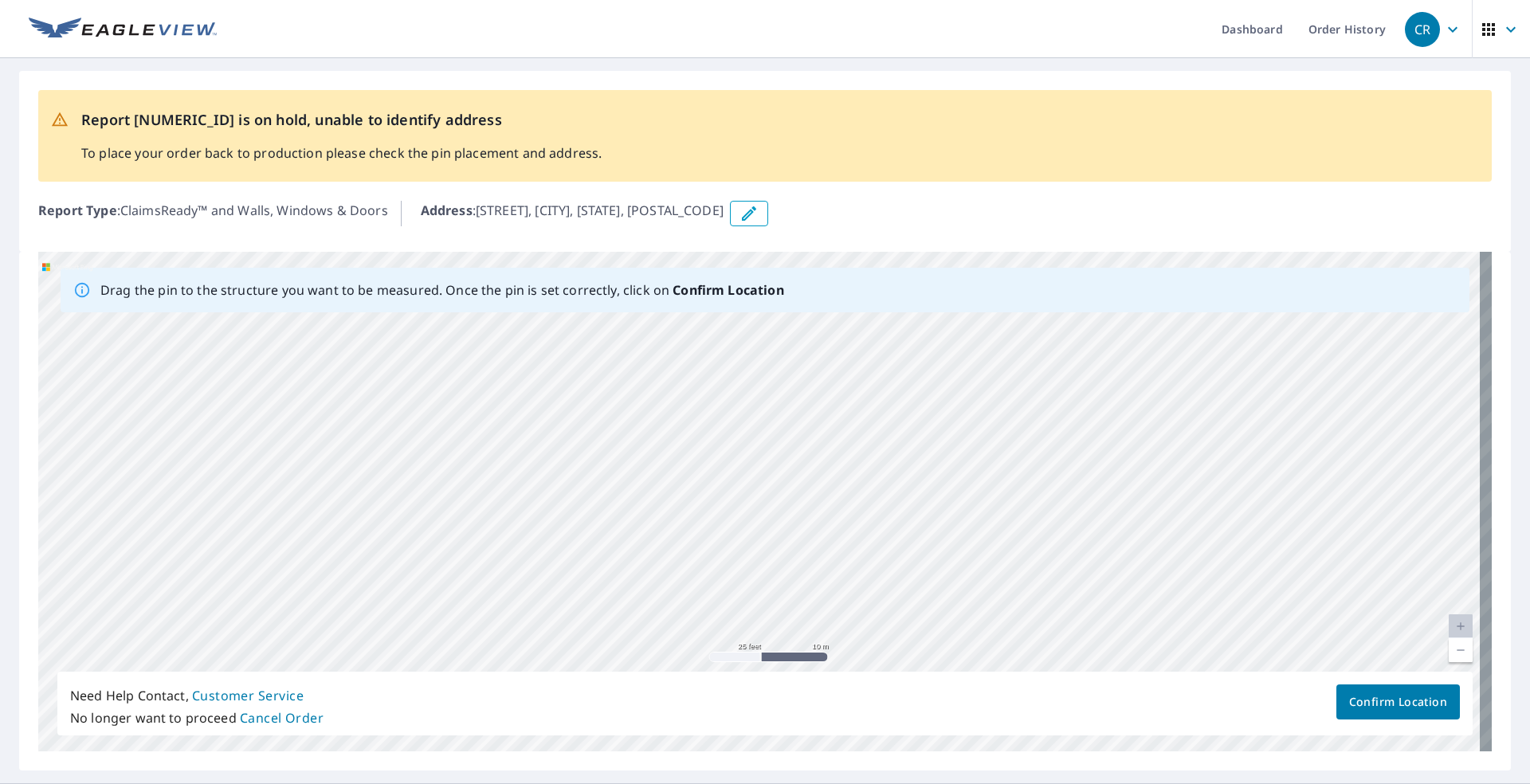 drag, startPoint x: 727, startPoint y: 411, endPoint x: 712, endPoint y: 470, distance: 60.87693 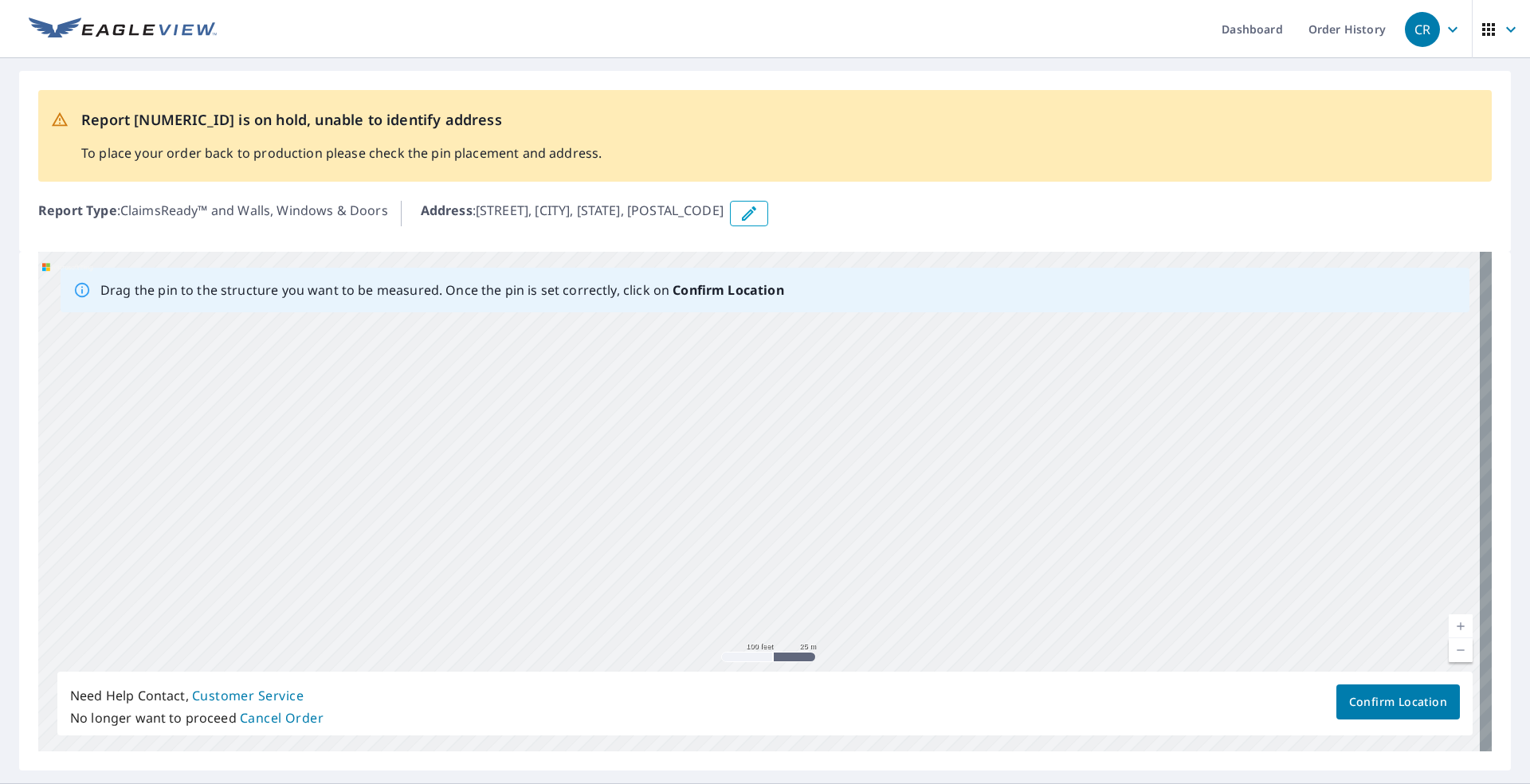 drag, startPoint x: 920, startPoint y: 403, endPoint x: 726, endPoint y: 590, distance: 269.45315 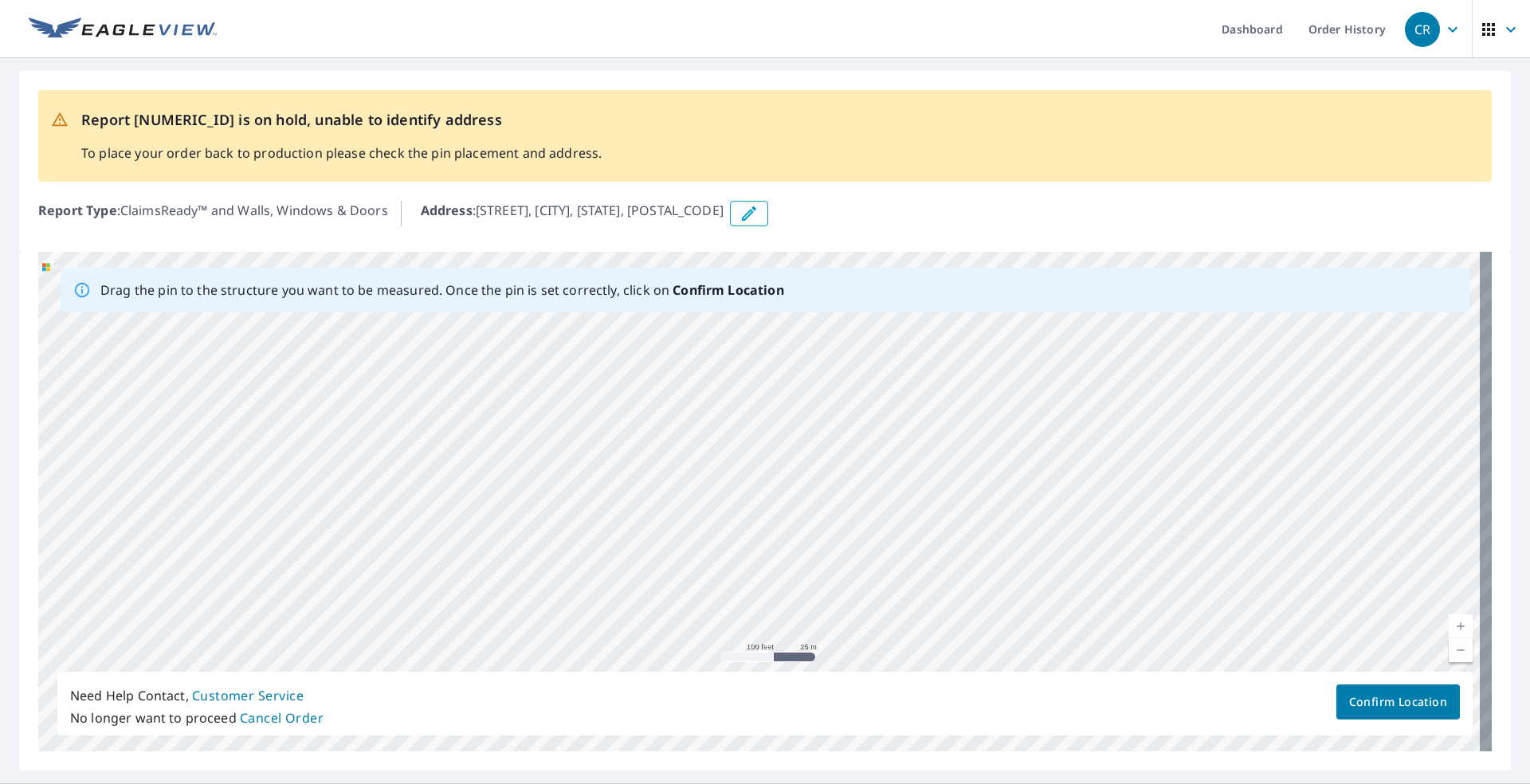 drag, startPoint x: 830, startPoint y: 473, endPoint x: 734, endPoint y: 602, distance: 160.8011 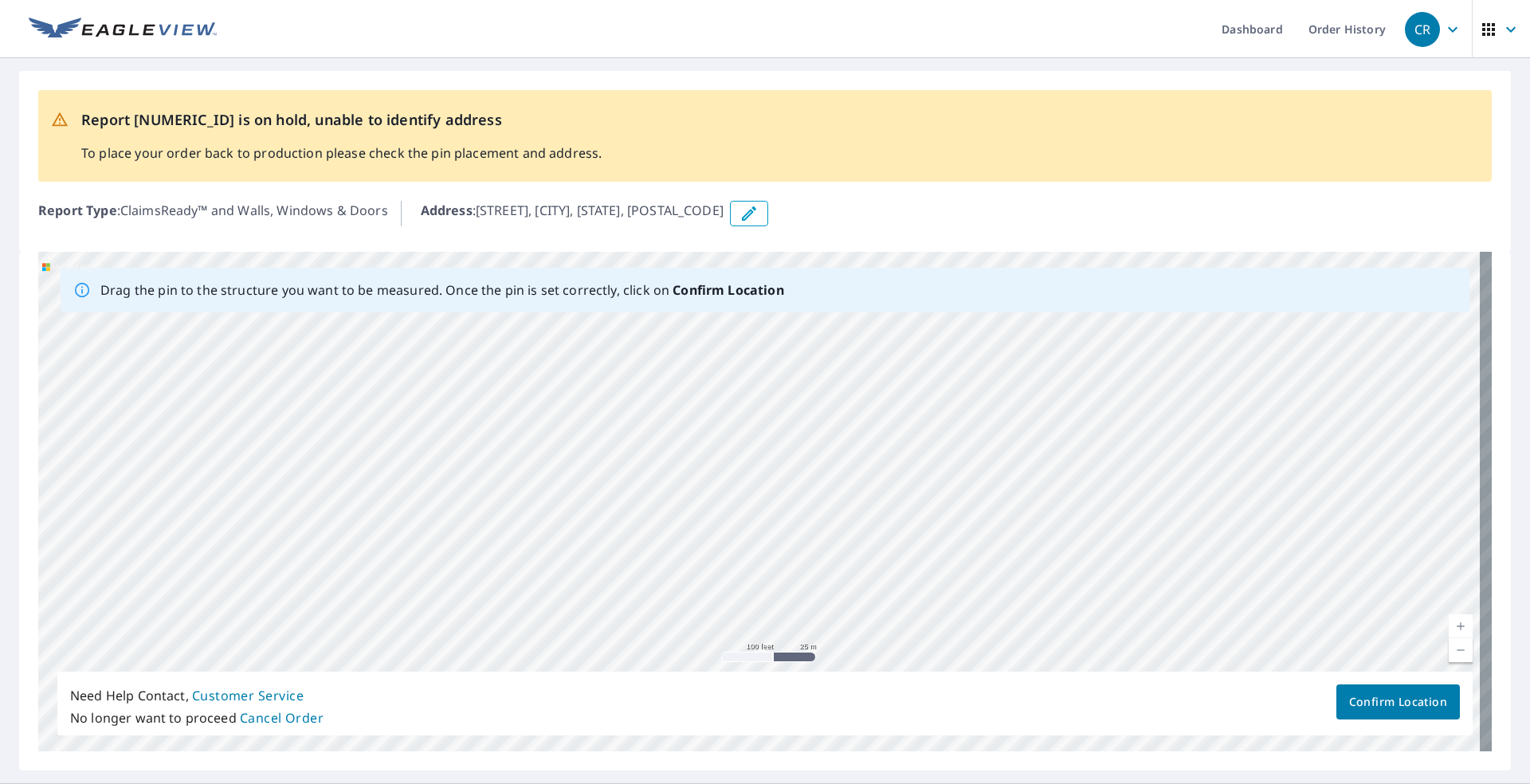 drag, startPoint x: 963, startPoint y: 497, endPoint x: 1052, endPoint y: 551, distance: 104.10091 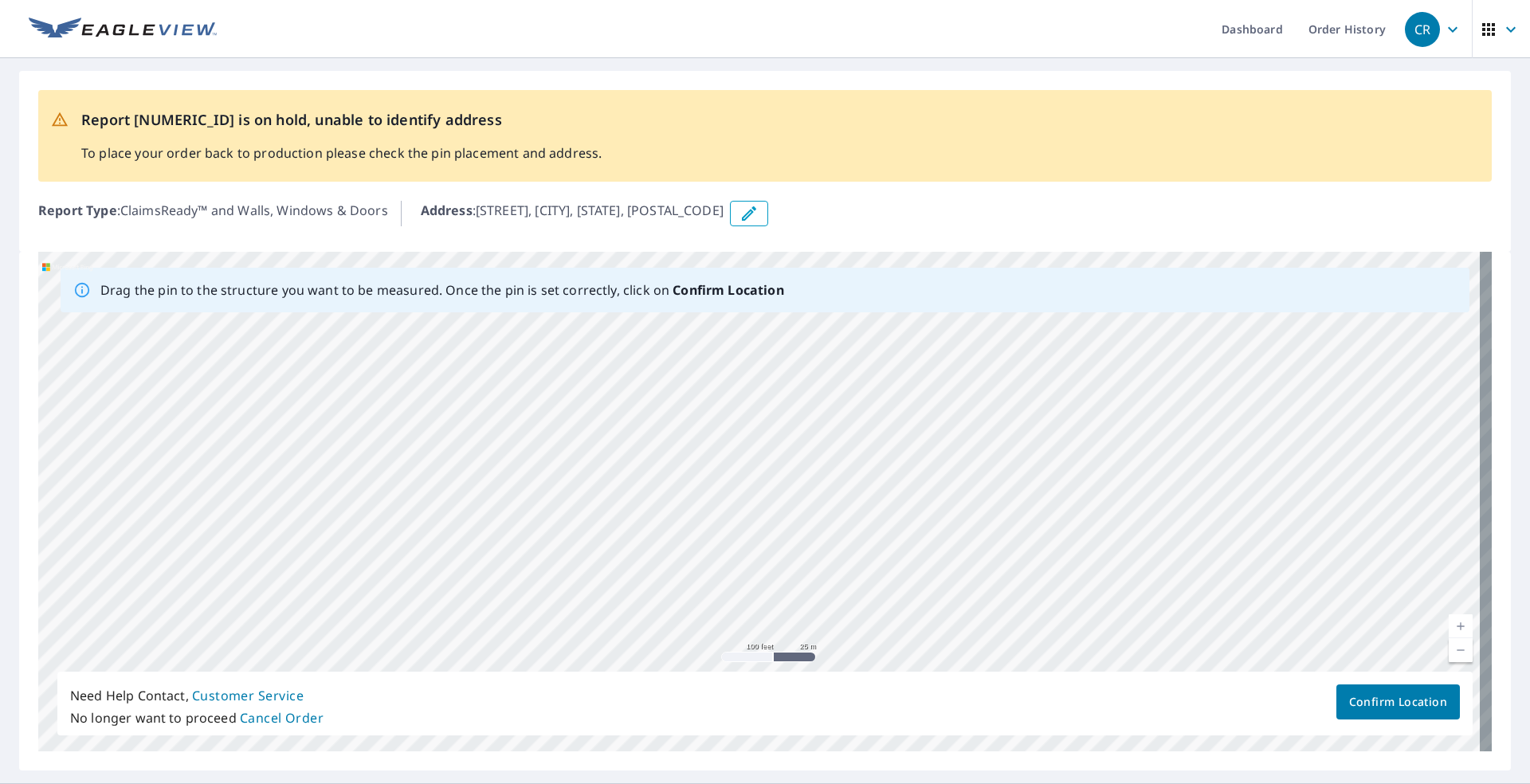 drag, startPoint x: 616, startPoint y: 505, endPoint x: 405, endPoint y: 131, distance: 429.41472 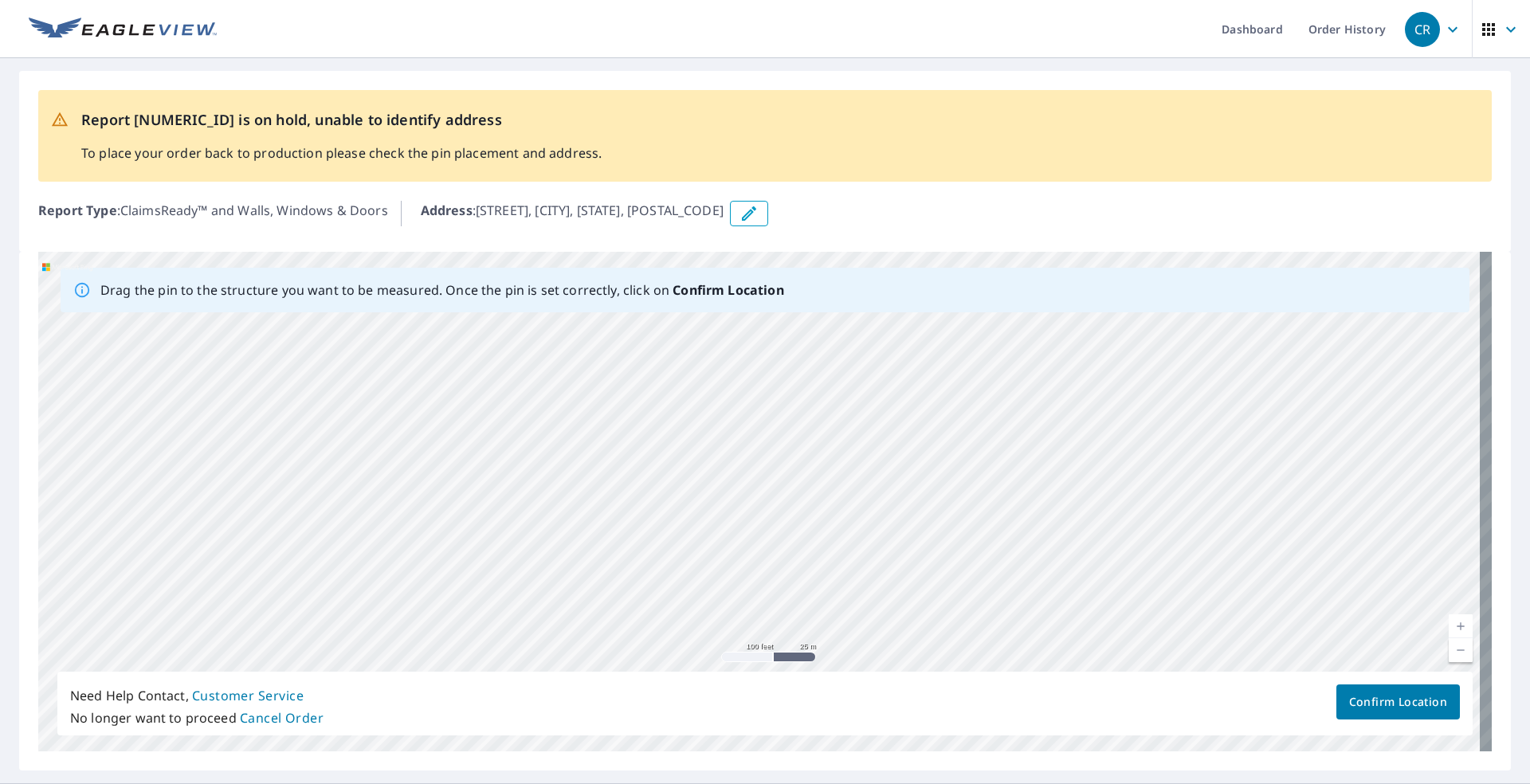 click on "[STREET] [CITY], [STATE] [POSTAL_CODE]" at bounding box center (765, 501) 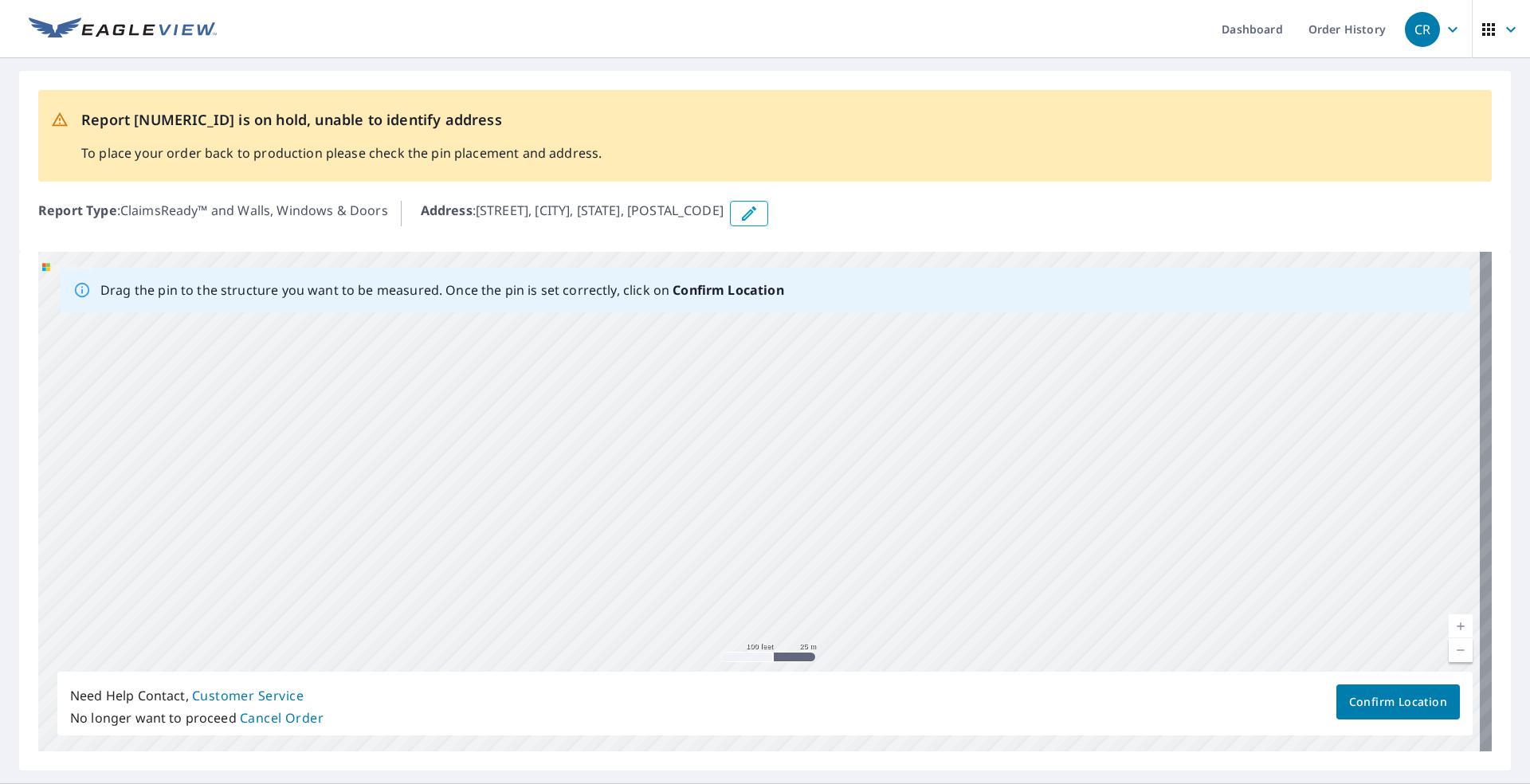 drag, startPoint x: 773, startPoint y: 448, endPoint x: 575, endPoint y: 402, distance: 203.2732 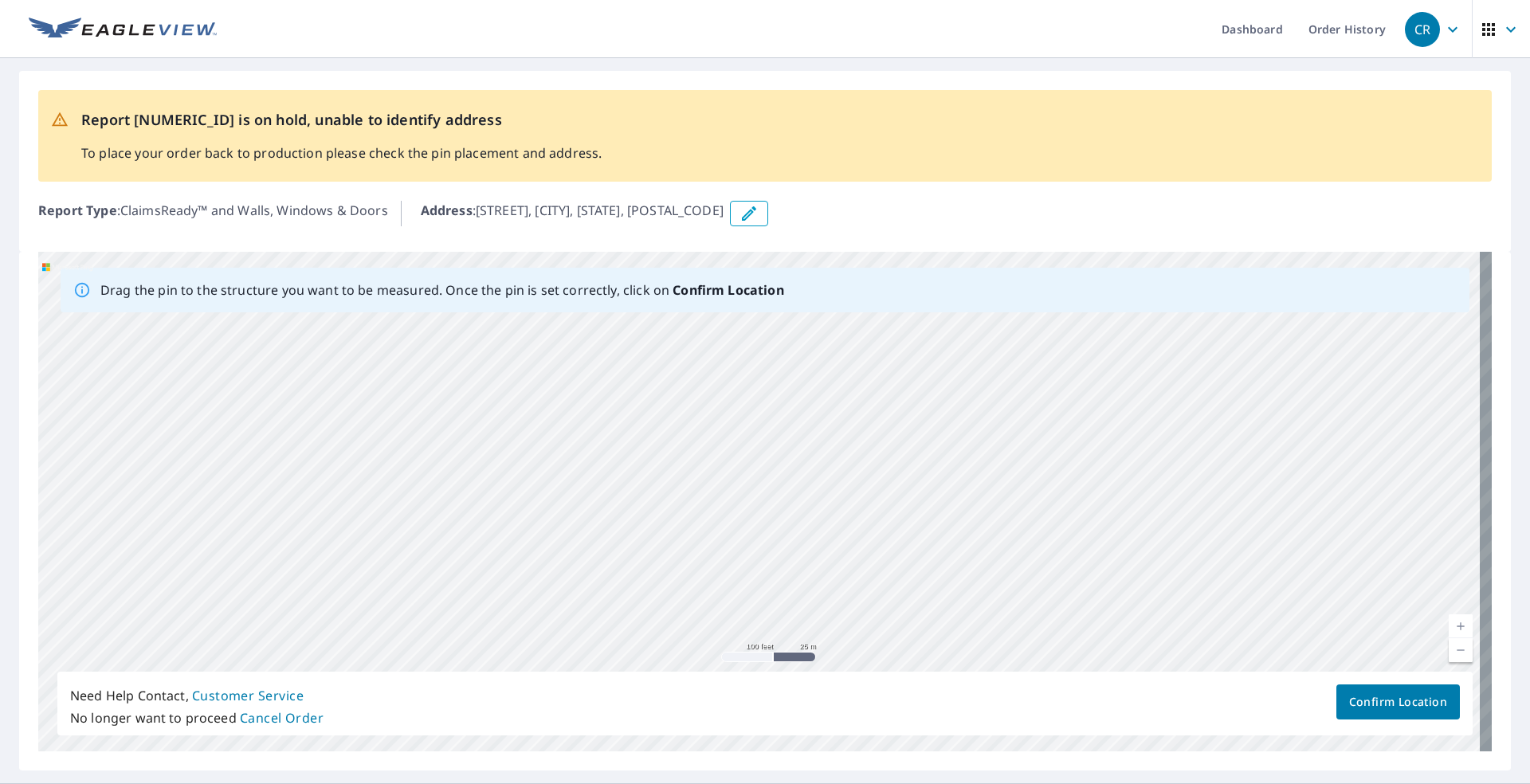 drag, startPoint x: 916, startPoint y: 430, endPoint x: 717, endPoint y: 386, distance: 203.80628 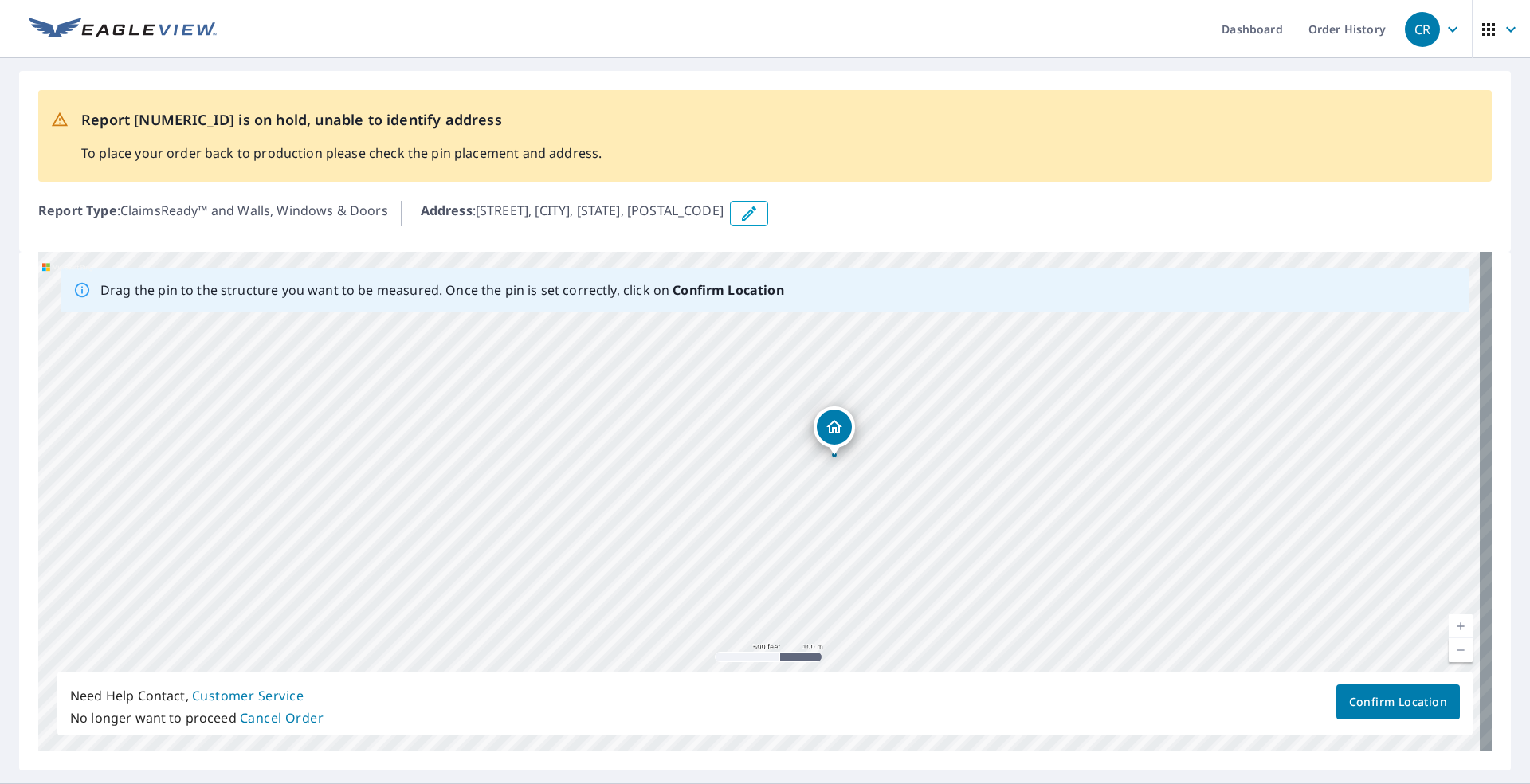 drag, startPoint x: 1012, startPoint y: 443, endPoint x: 700, endPoint y: 467, distance: 312.92172 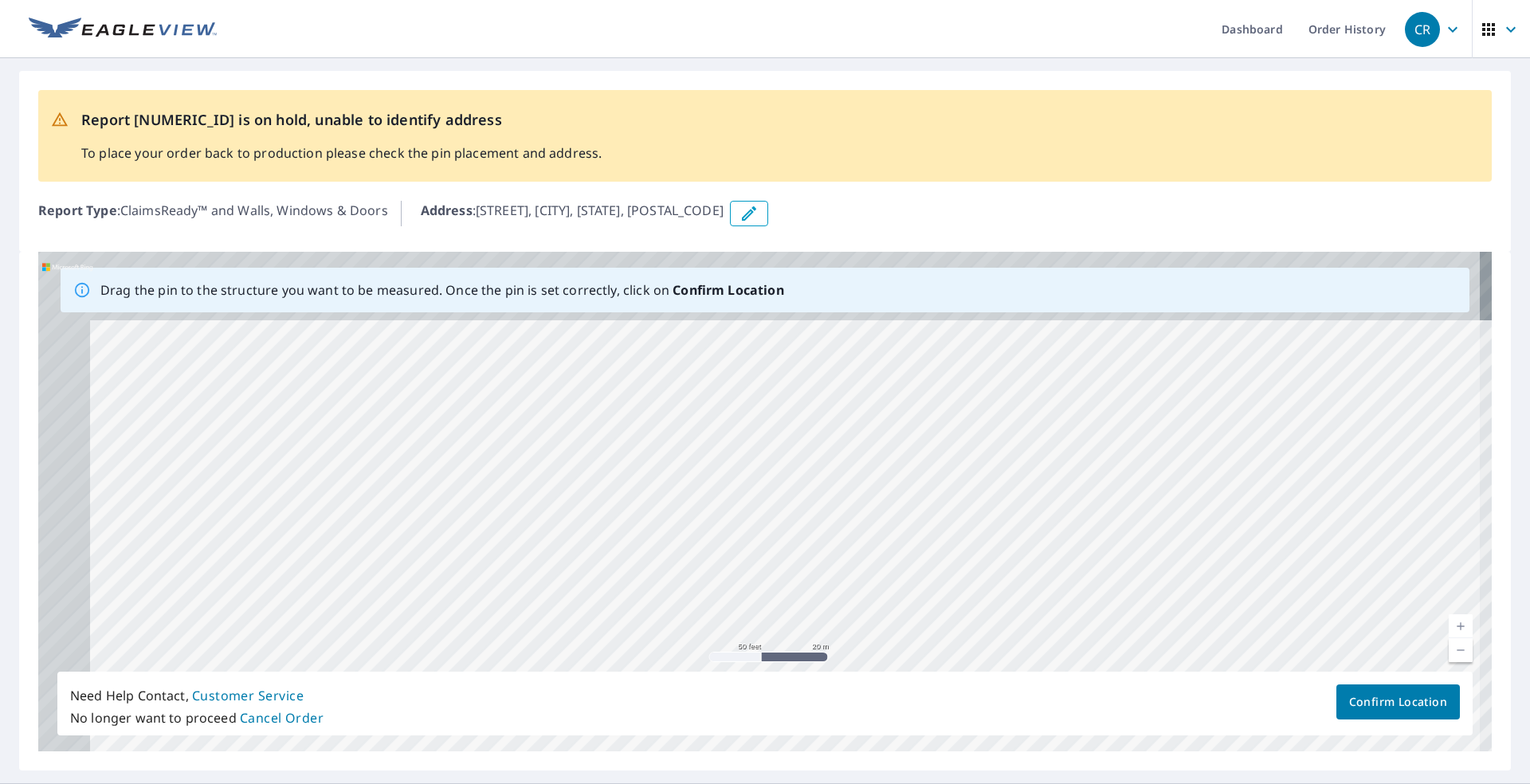 drag, startPoint x: 724, startPoint y: 522, endPoint x: 922, endPoint y: 677, distance: 251.45377 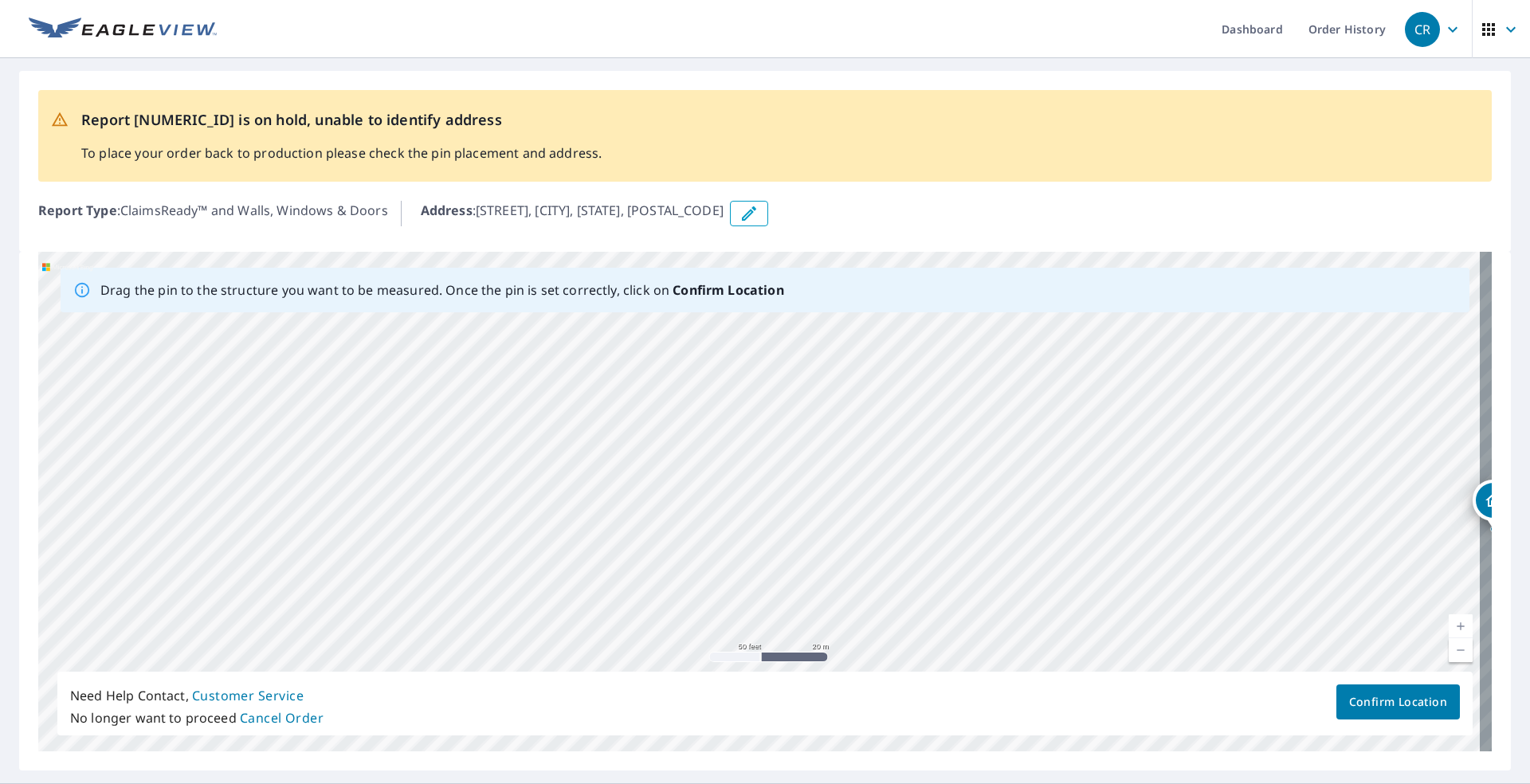 drag, startPoint x: 754, startPoint y: 537, endPoint x: 793, endPoint y: 635, distance: 105.47512 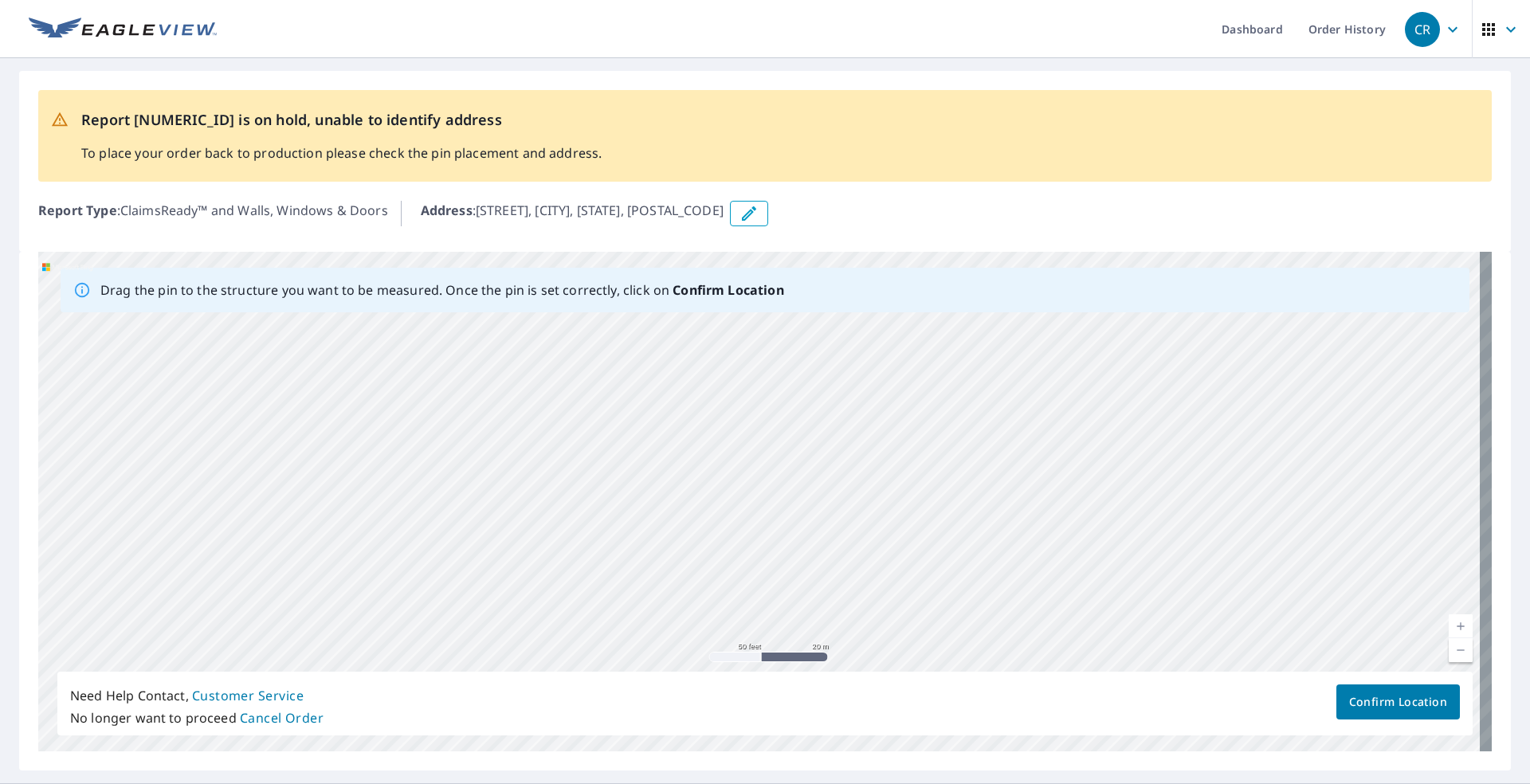 drag, startPoint x: 771, startPoint y: 503, endPoint x: 815, endPoint y: 572, distance: 81.8352 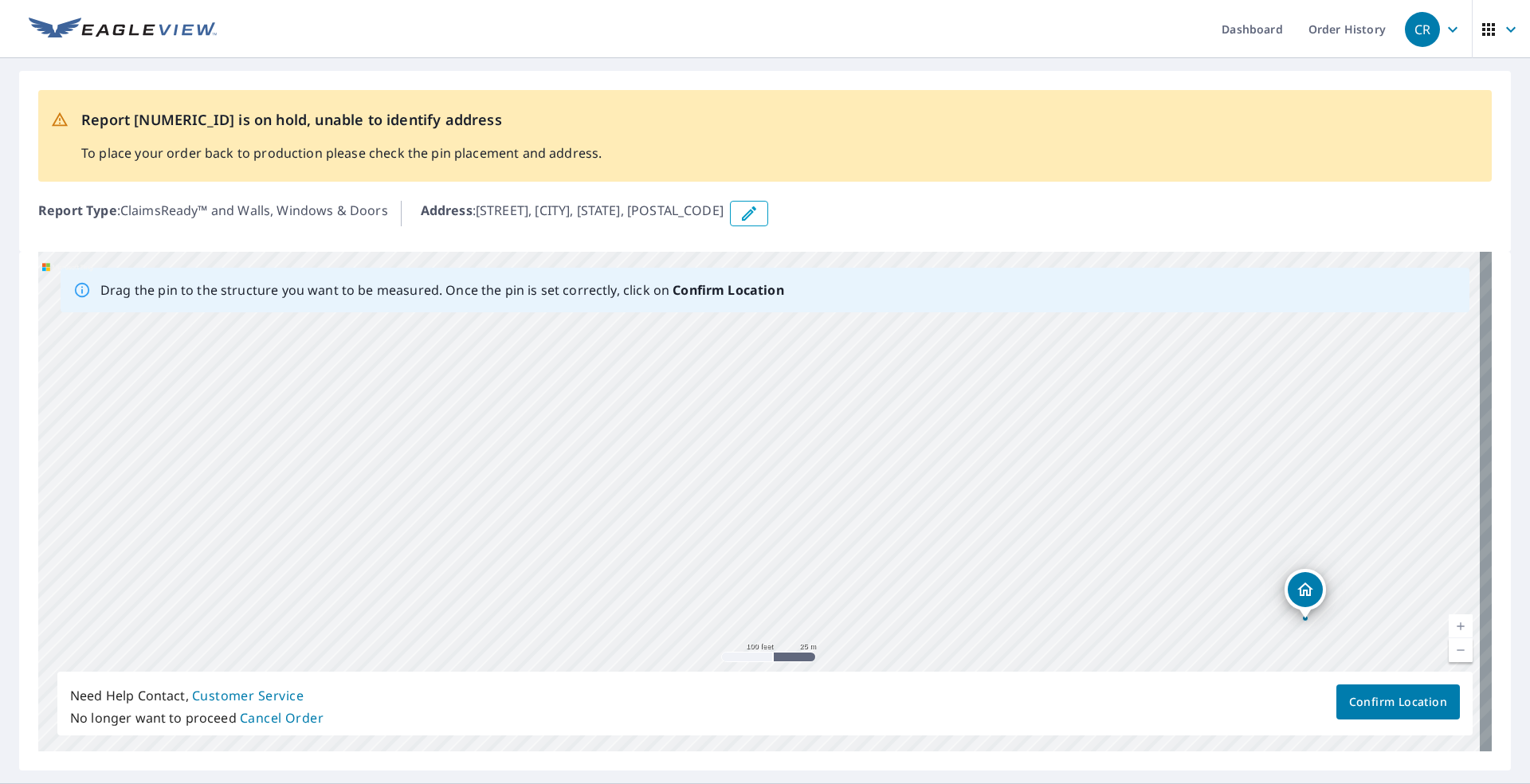 drag, startPoint x: 665, startPoint y: 497, endPoint x: 823, endPoint y: 547, distance: 165.72266 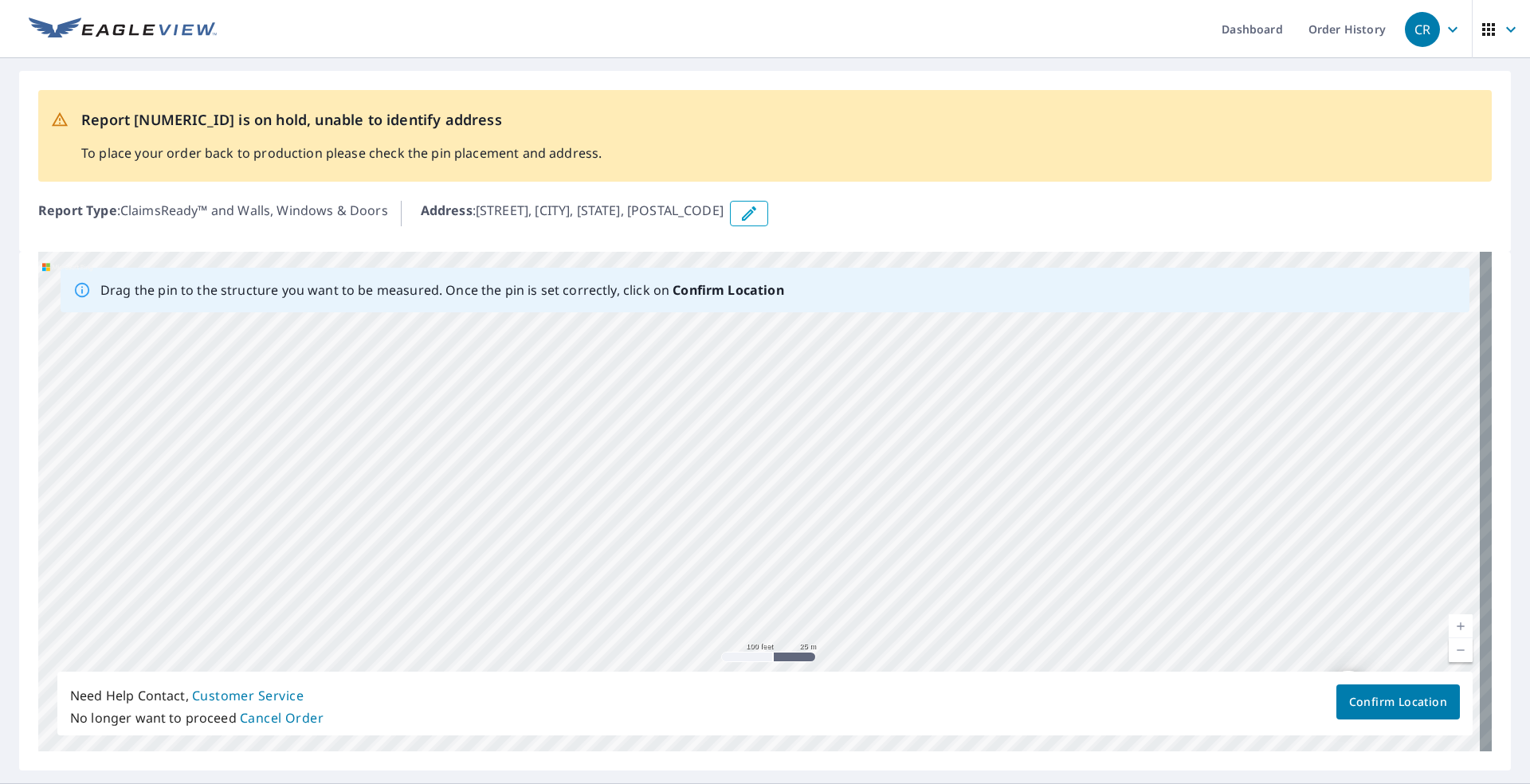drag, startPoint x: 677, startPoint y: 460, endPoint x: 708, endPoint y: 562, distance: 106.60675 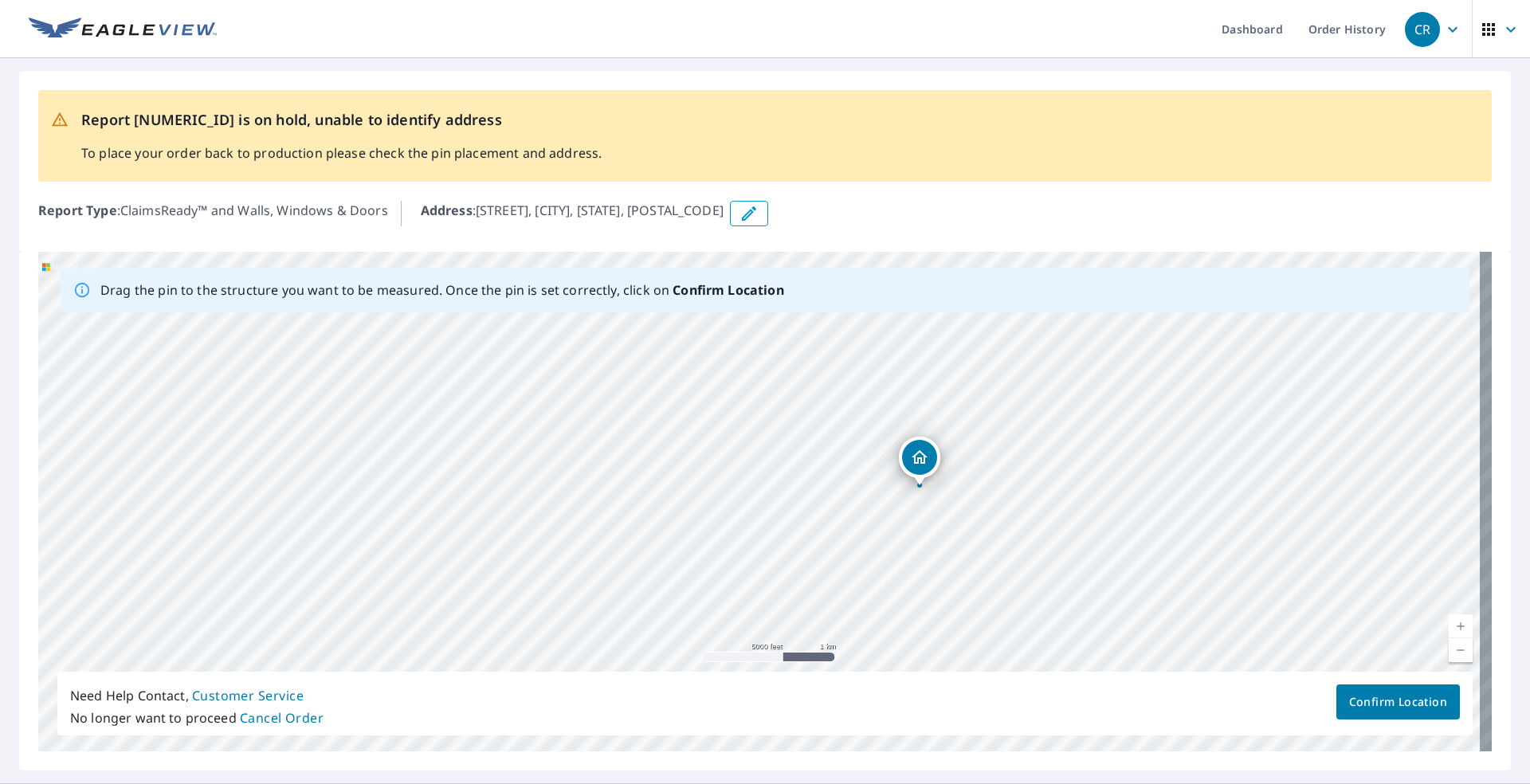 drag, startPoint x: 646, startPoint y: 584, endPoint x: 779, endPoint y: 516, distance: 149.37537 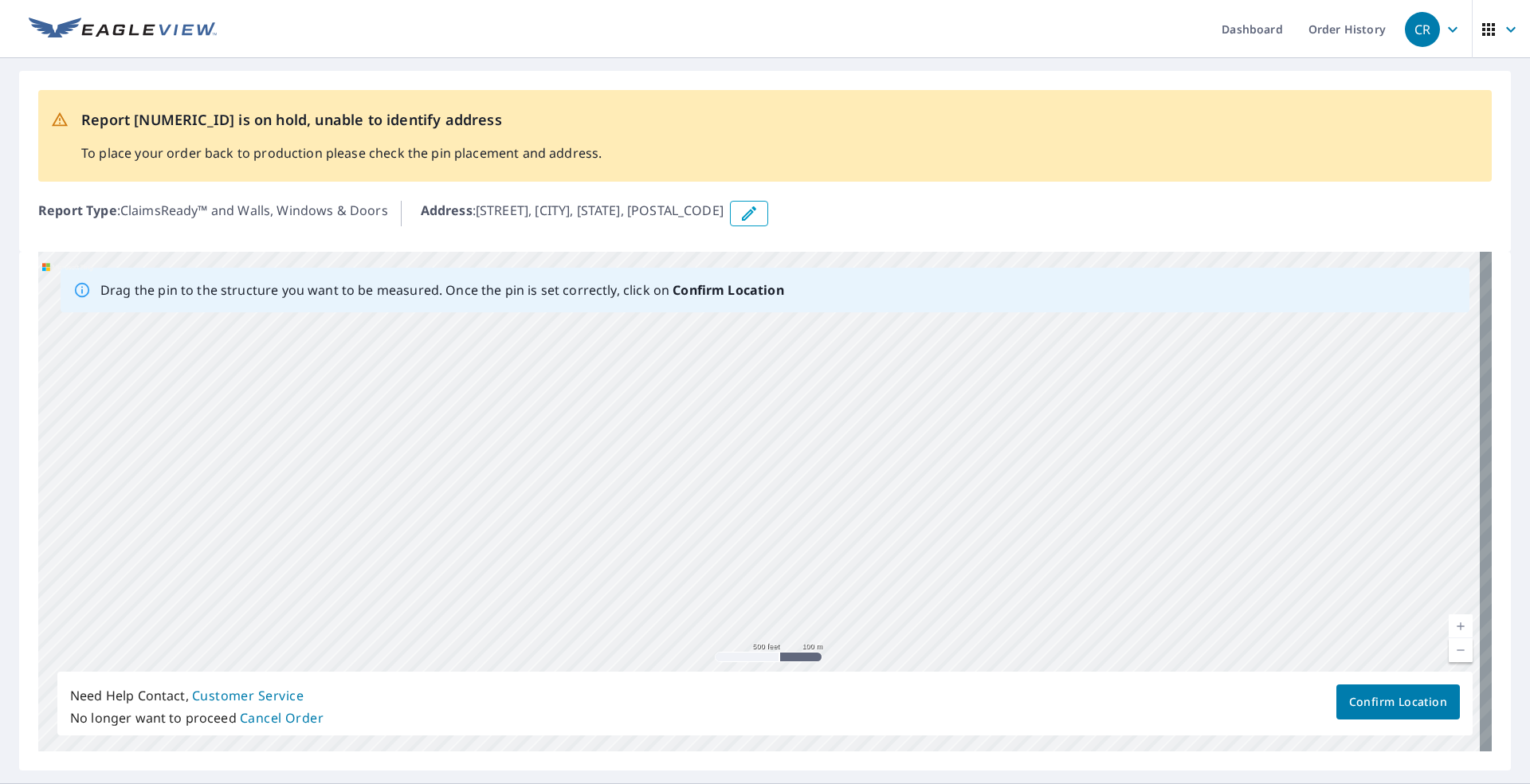 drag, startPoint x: 1107, startPoint y: 510, endPoint x: 869, endPoint y: 521, distance: 238.25407 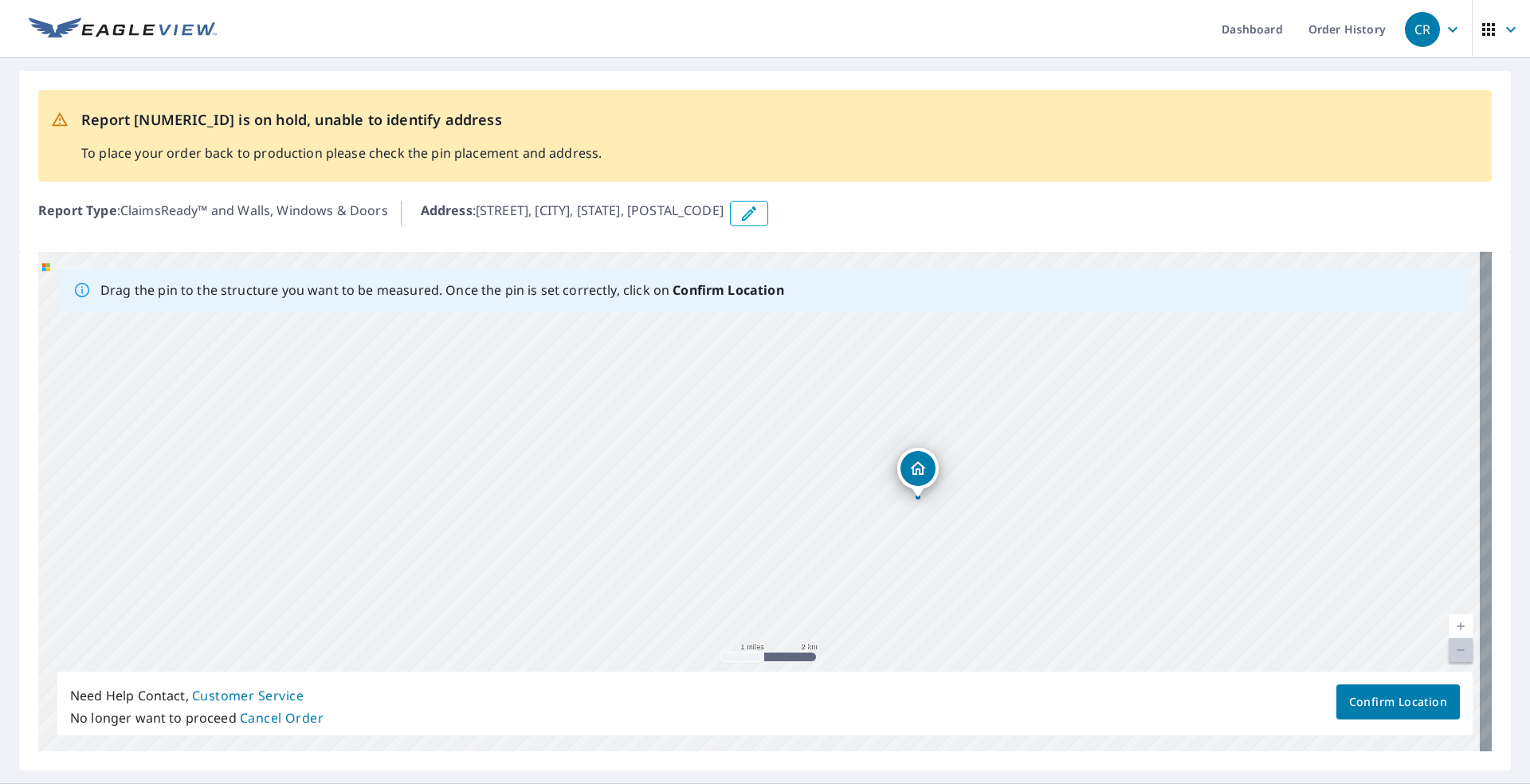 drag, startPoint x: 1026, startPoint y: 484, endPoint x: 899, endPoint y: 515, distance: 130.72873 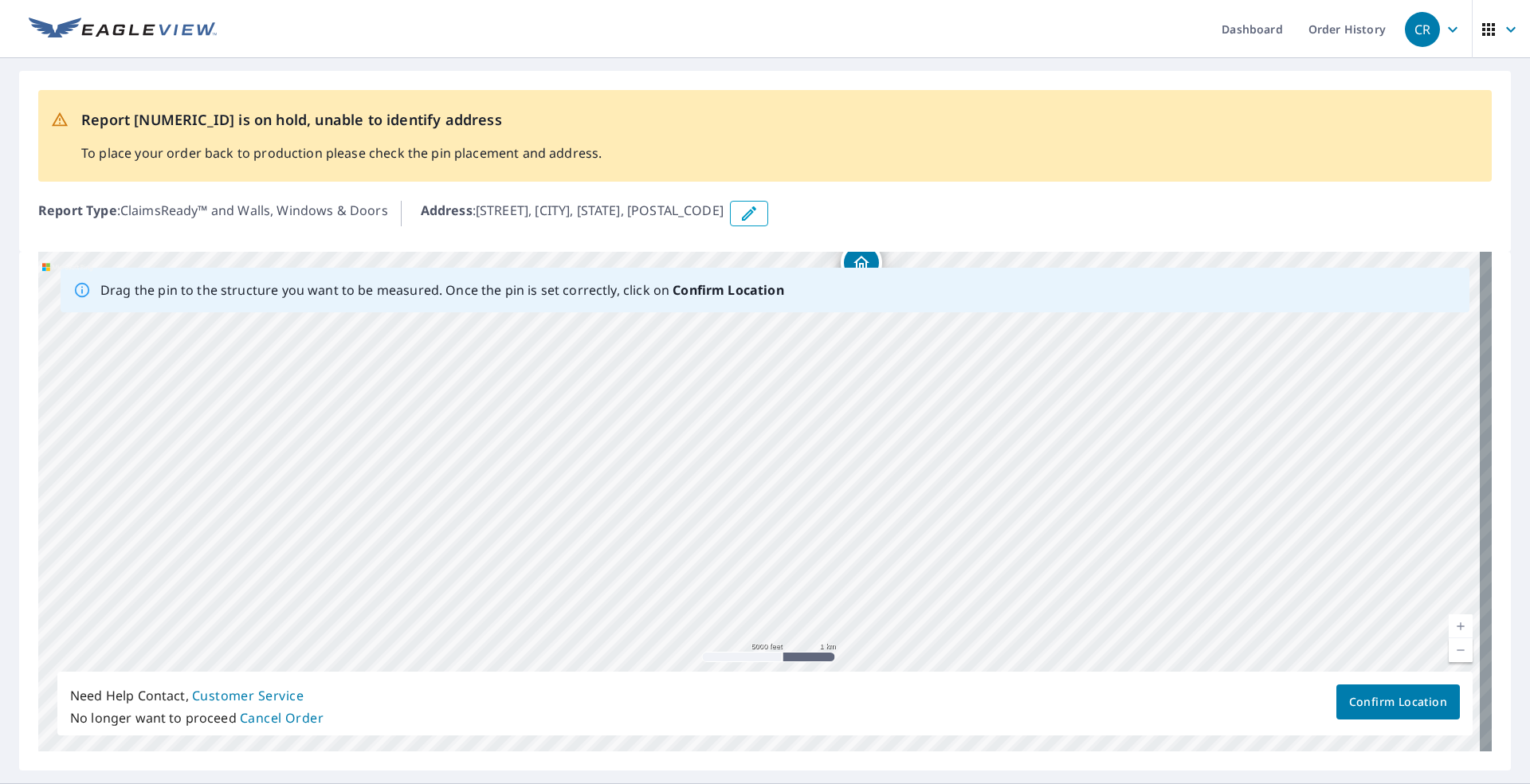 drag, startPoint x: 885, startPoint y: 571, endPoint x: 855, endPoint y: 405, distance: 168.68906 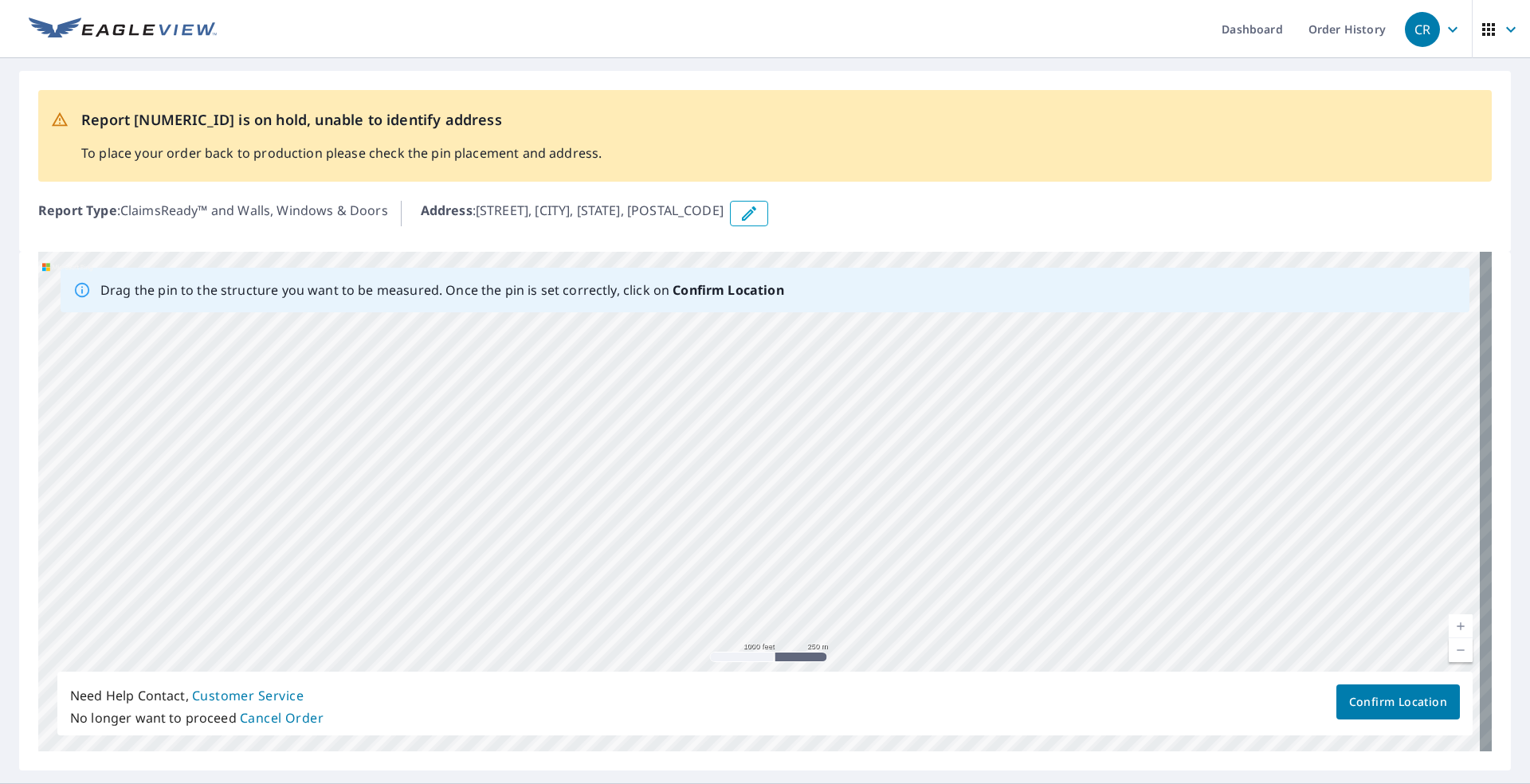 drag, startPoint x: 847, startPoint y: 442, endPoint x: 853, endPoint y: 634, distance: 192.09373 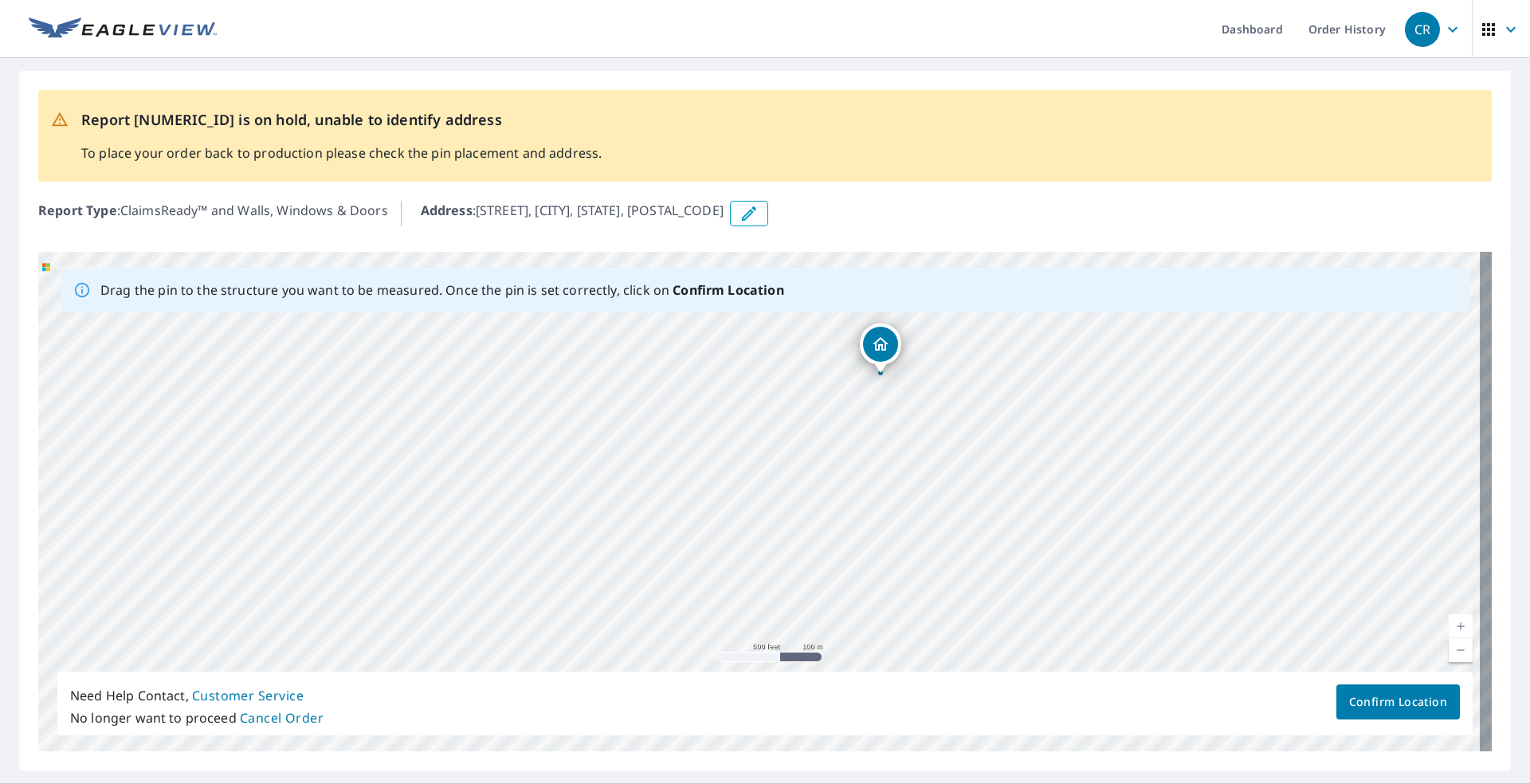 drag, startPoint x: 840, startPoint y: 605, endPoint x: 806, endPoint y: 677, distance: 79.62412 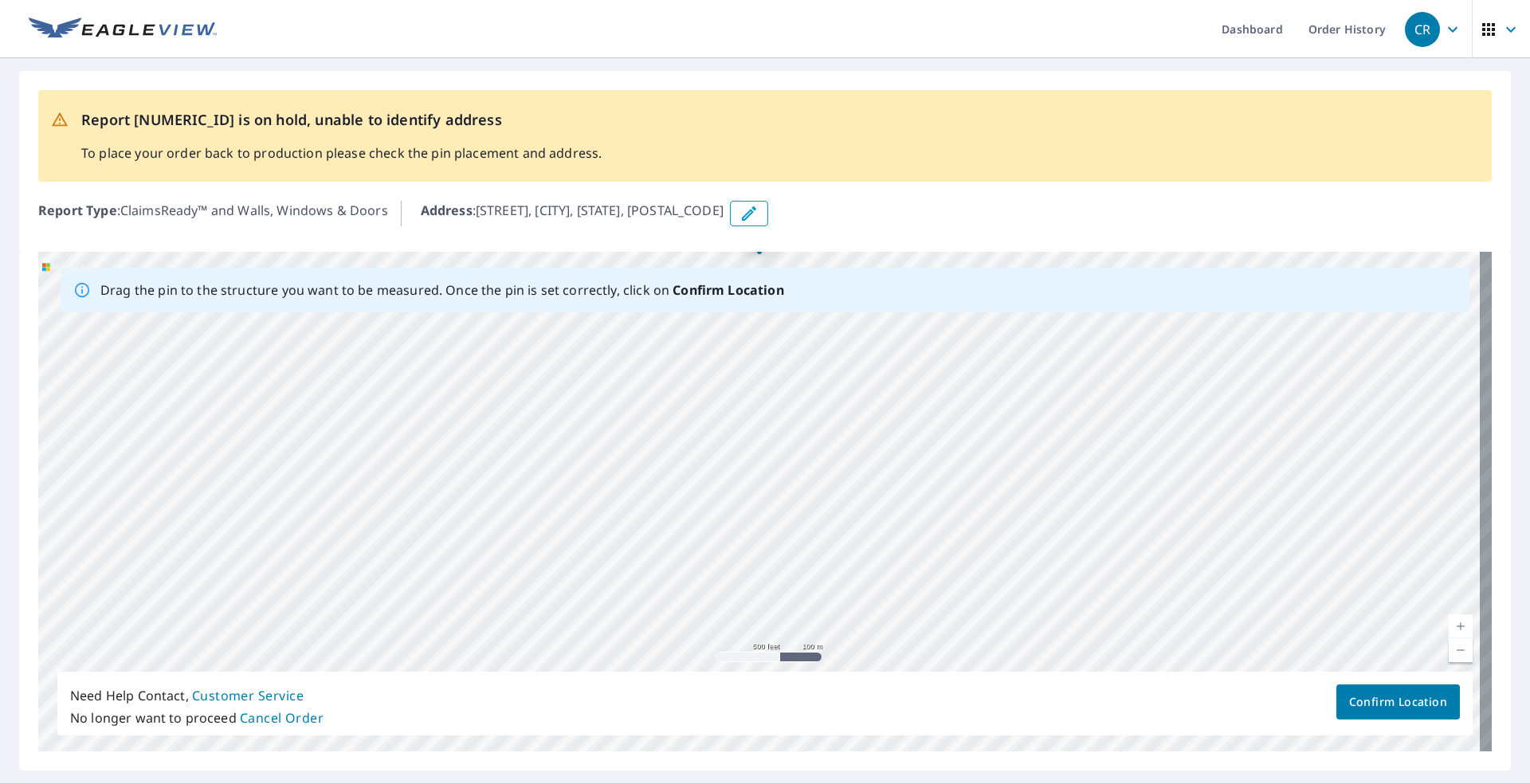 drag, startPoint x: 708, startPoint y: 531, endPoint x: 701, endPoint y: 501, distance: 30.805844 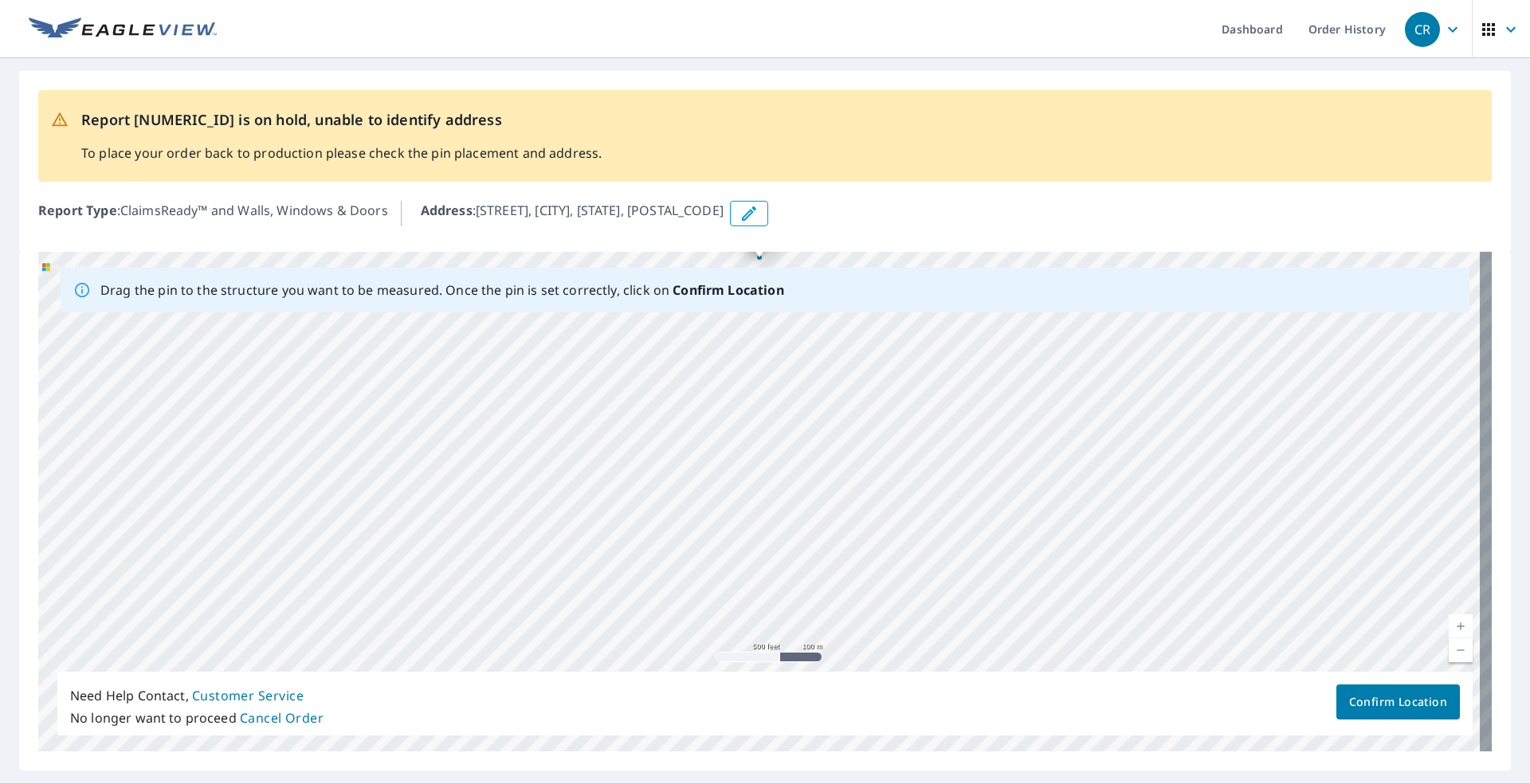 drag, startPoint x: 726, startPoint y: 466, endPoint x: 670, endPoint y: 604, distance: 148.92951 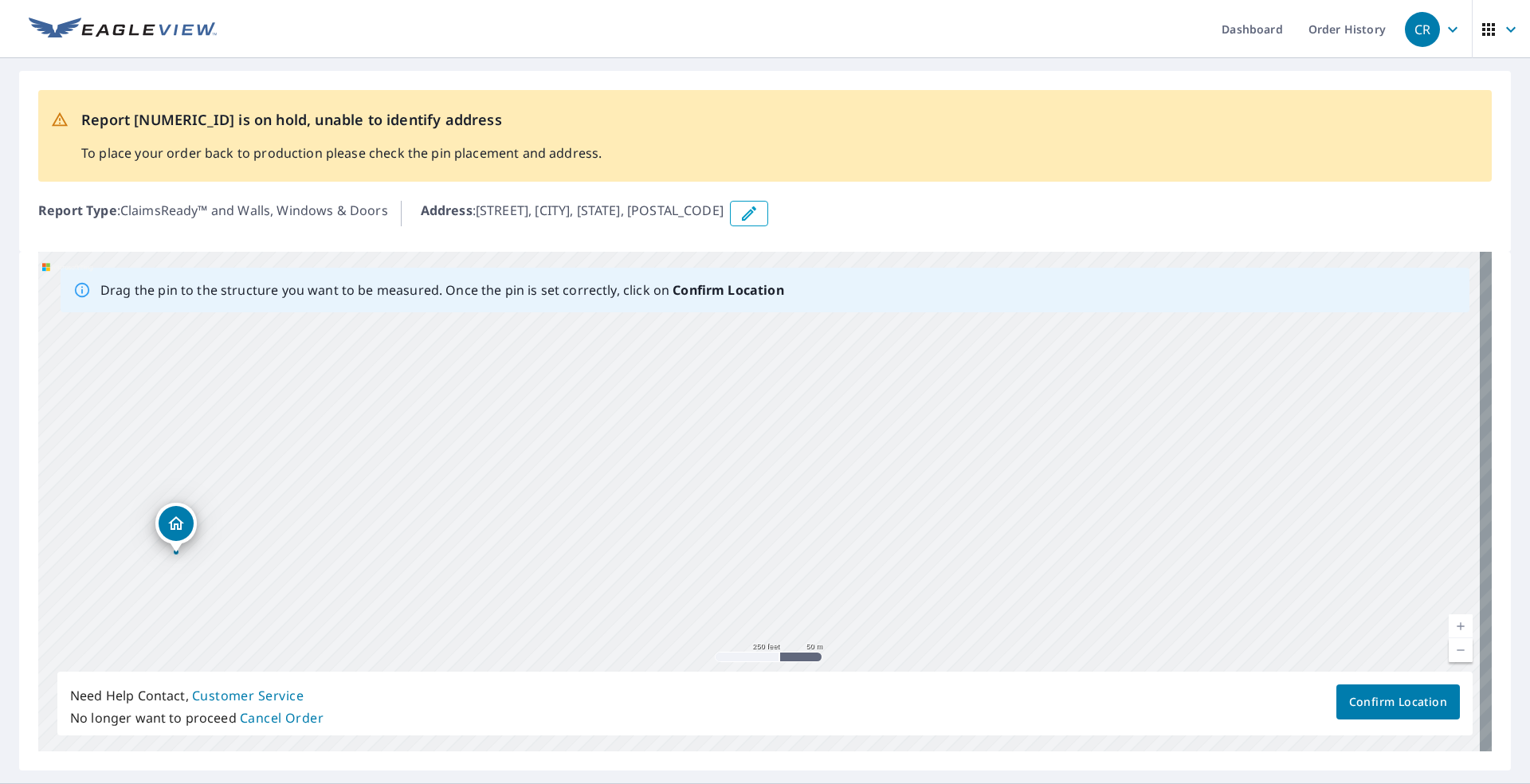 drag, startPoint x: 896, startPoint y: 466, endPoint x: 516, endPoint y: 636, distance: 416.29317 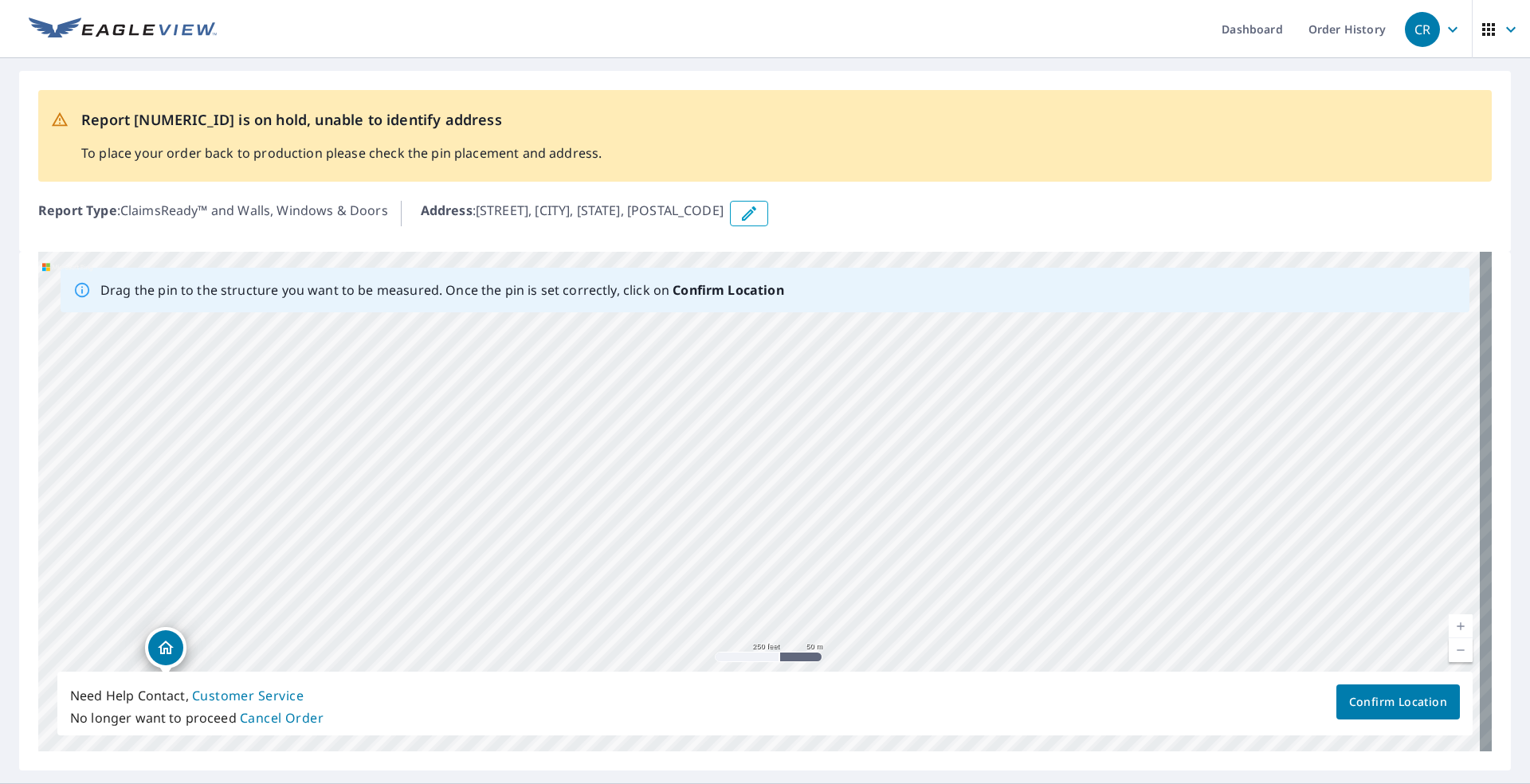 drag, startPoint x: 954, startPoint y: 518, endPoint x: 918, endPoint y: 531, distance: 38.275318 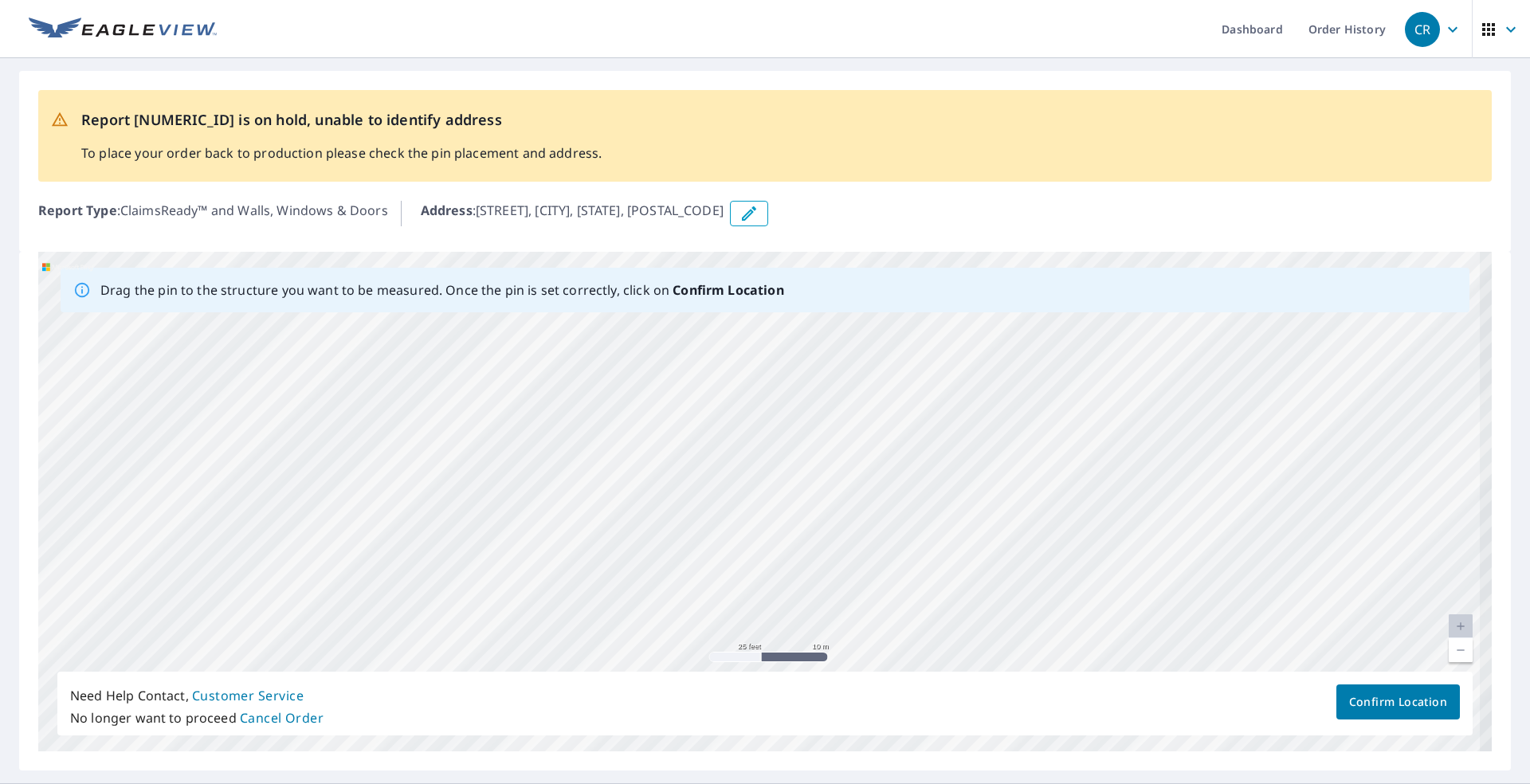 drag, startPoint x: 804, startPoint y: 417, endPoint x: 826, endPoint y: 672, distance: 255.94726 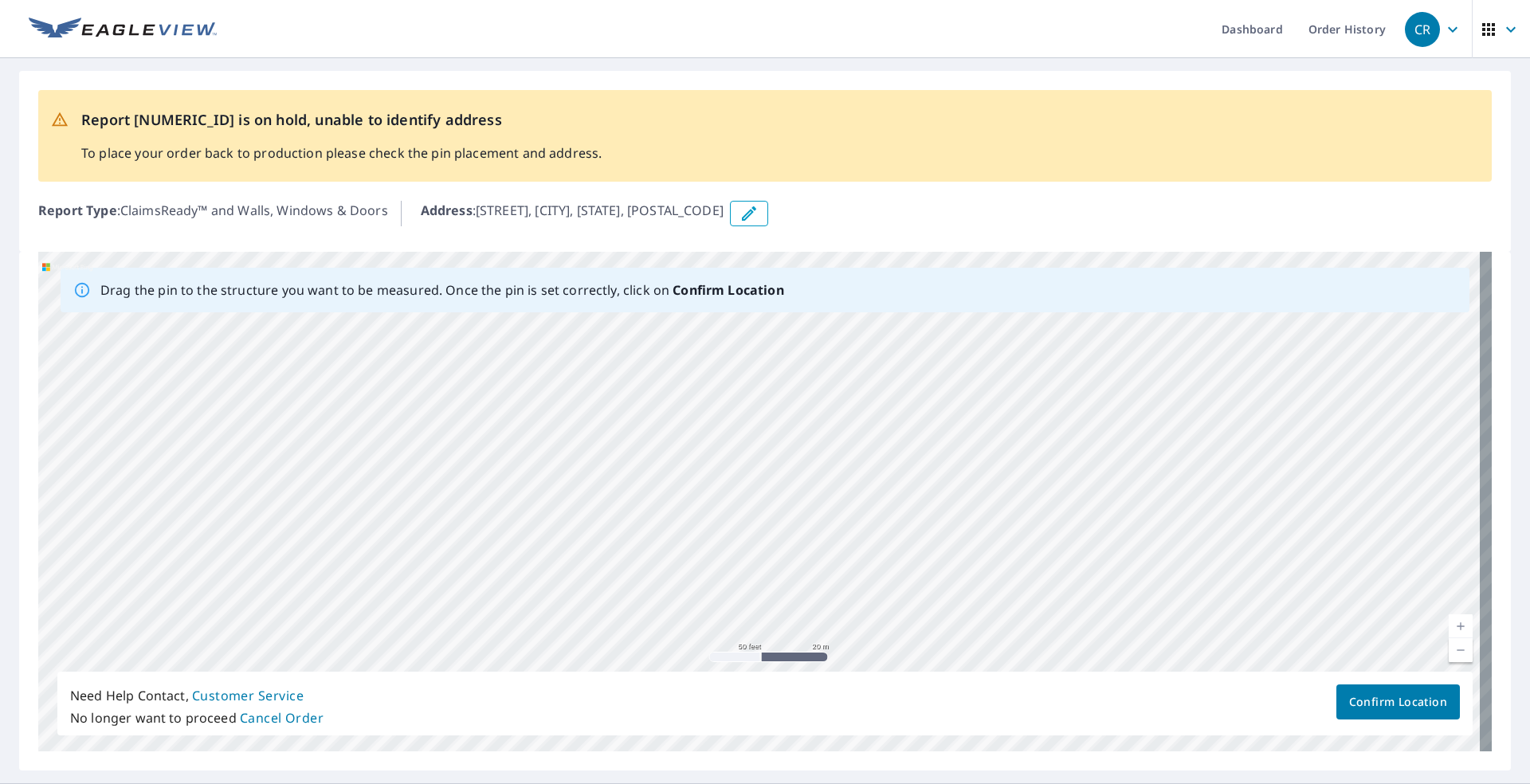 drag, startPoint x: 785, startPoint y: 462, endPoint x: 783, endPoint y: 598, distance: 136.01471 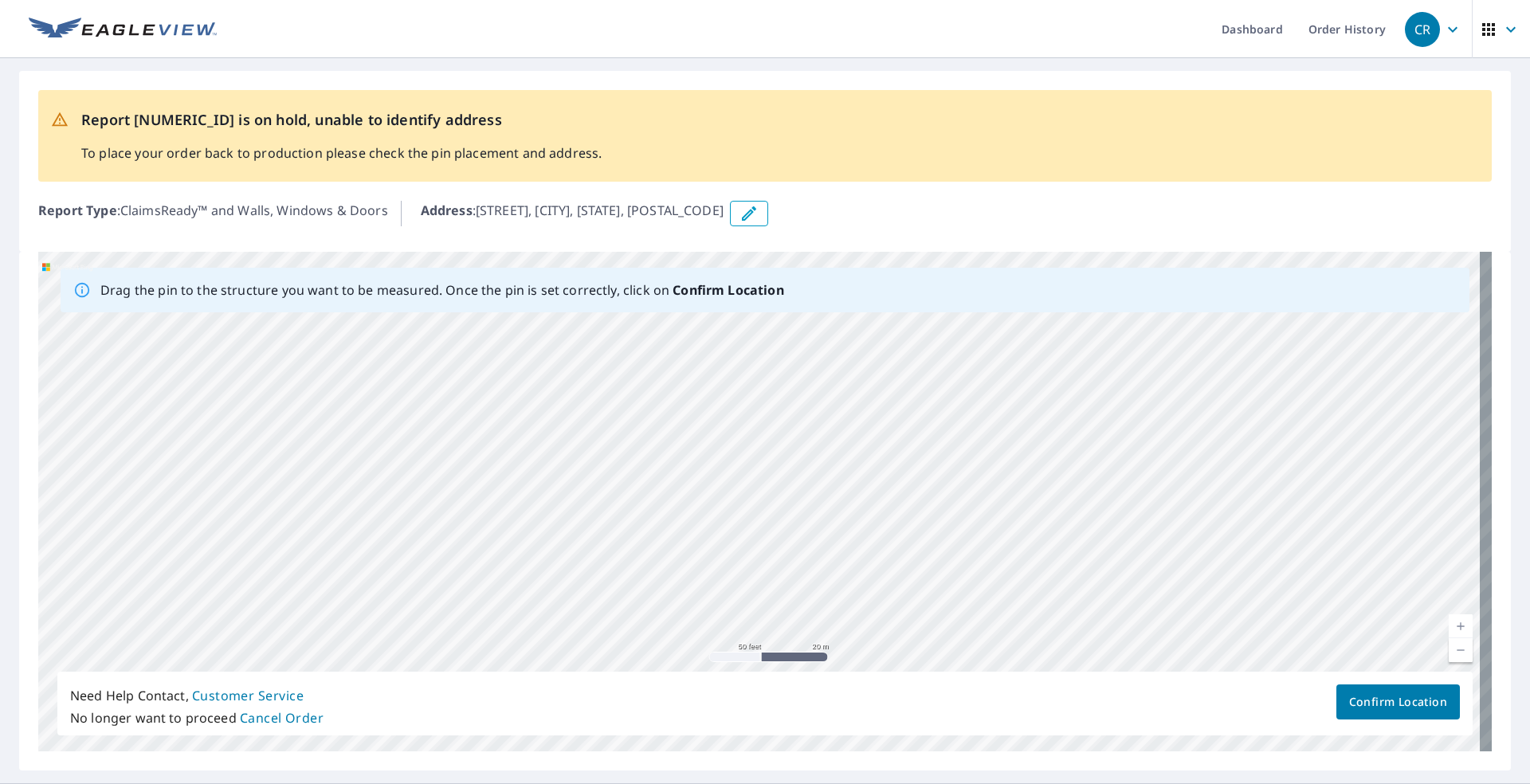drag, startPoint x: 768, startPoint y: 443, endPoint x: 806, endPoint y: 383, distance: 71.02112 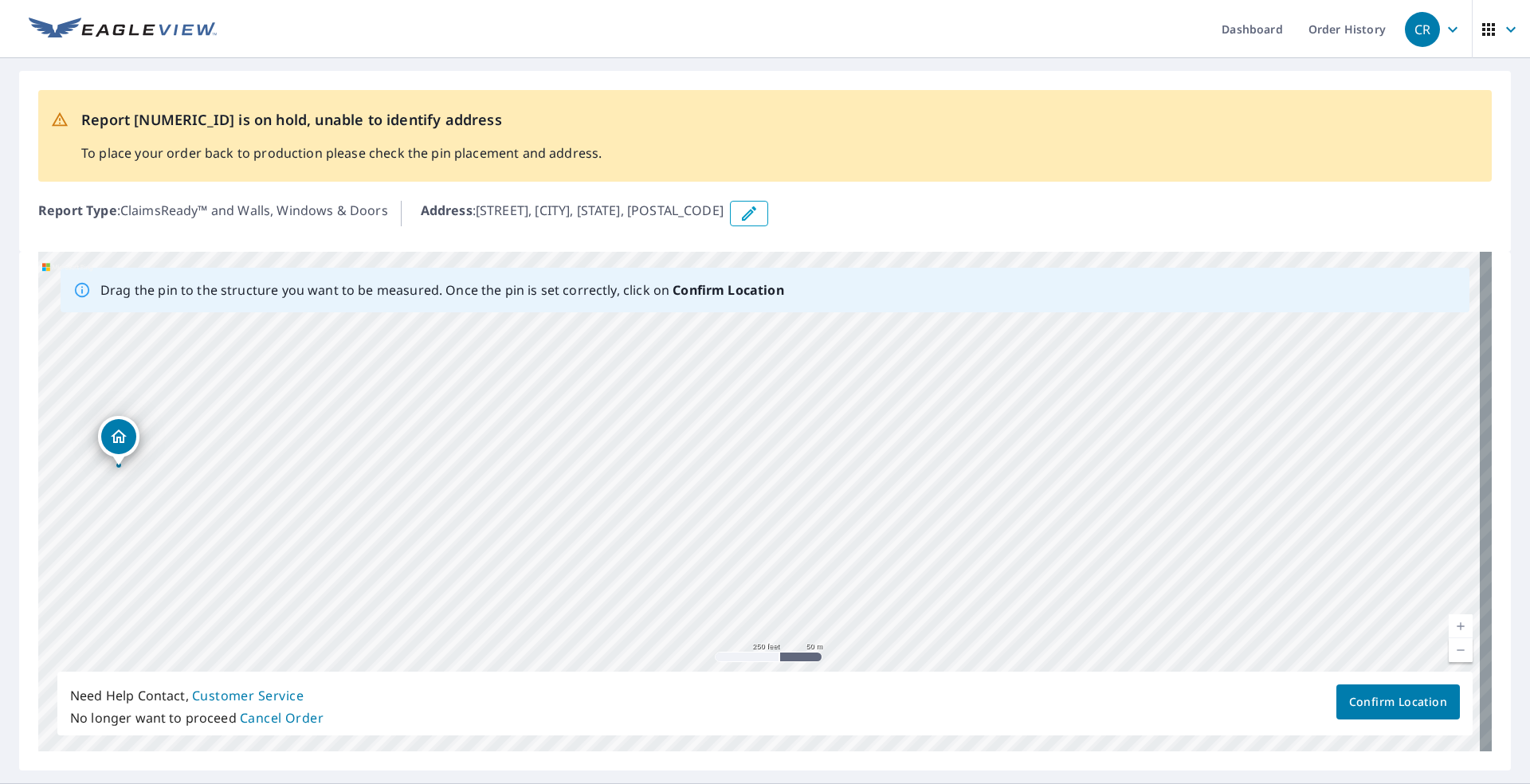 drag, startPoint x: 936, startPoint y: 521, endPoint x: 738, endPoint y: 292, distance: 302.72925 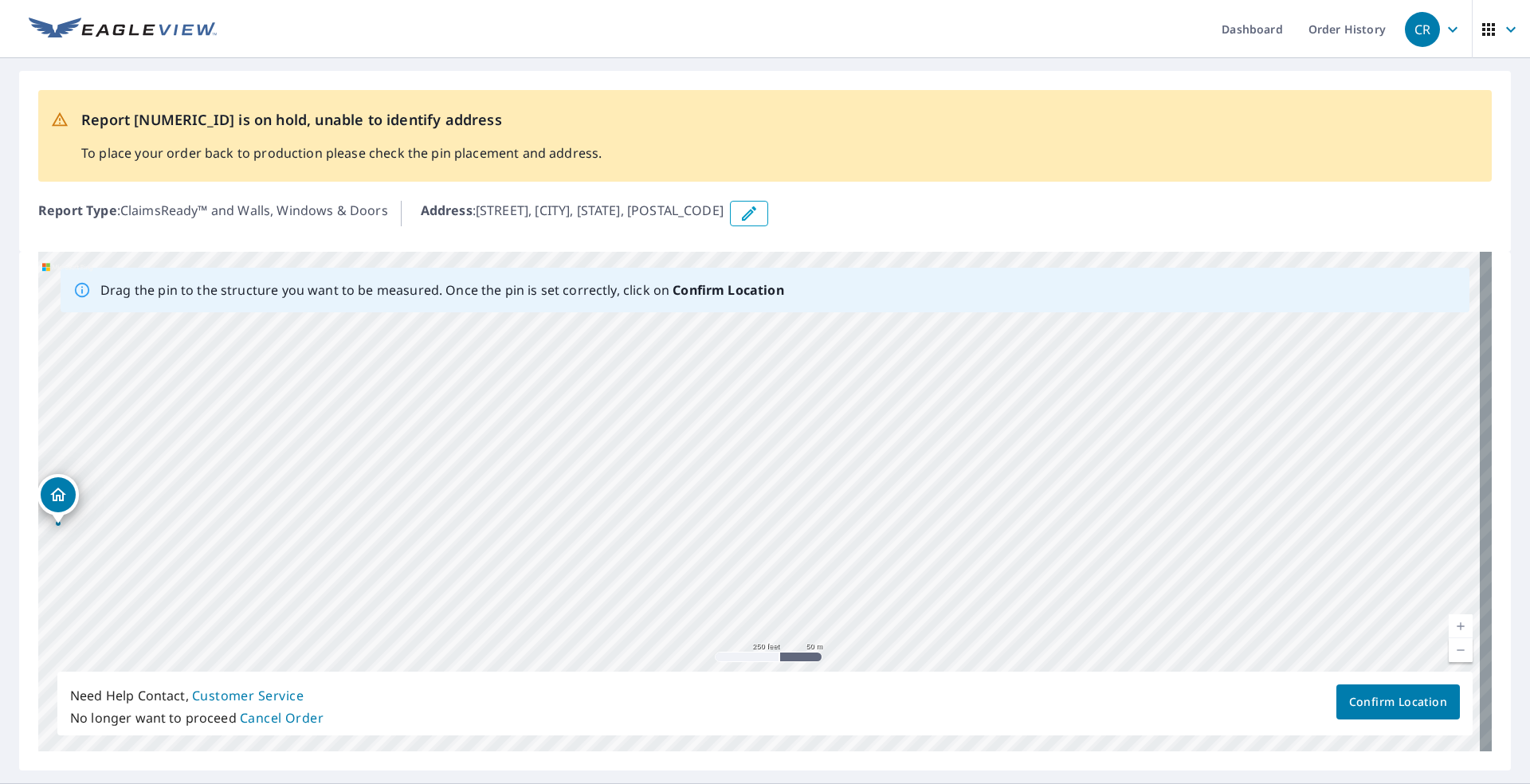 drag, startPoint x: 774, startPoint y: 508, endPoint x: 736, endPoint y: 254, distance: 256.82679 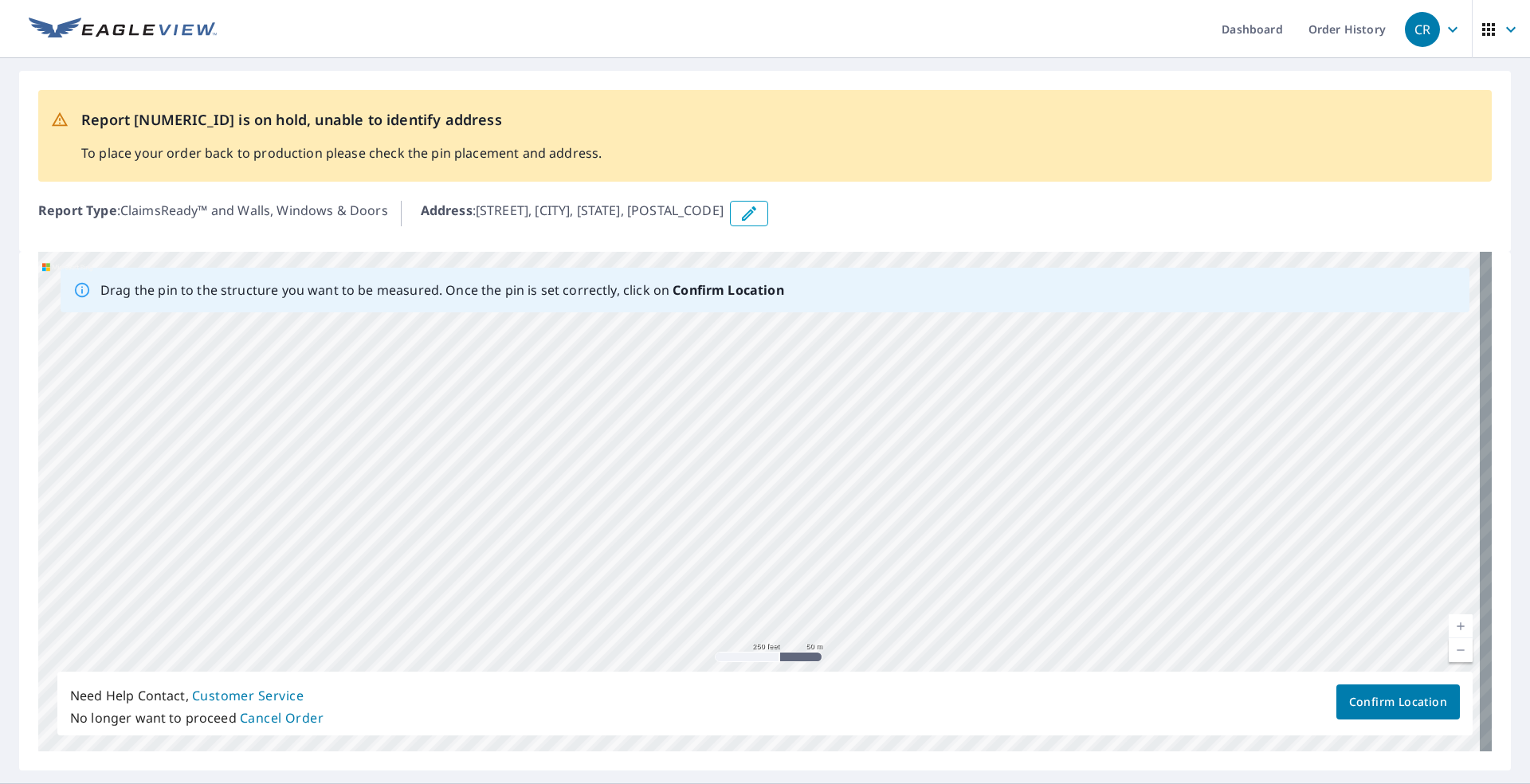 drag, startPoint x: 732, startPoint y: 496, endPoint x: 634, endPoint y: 515, distance: 99.82485 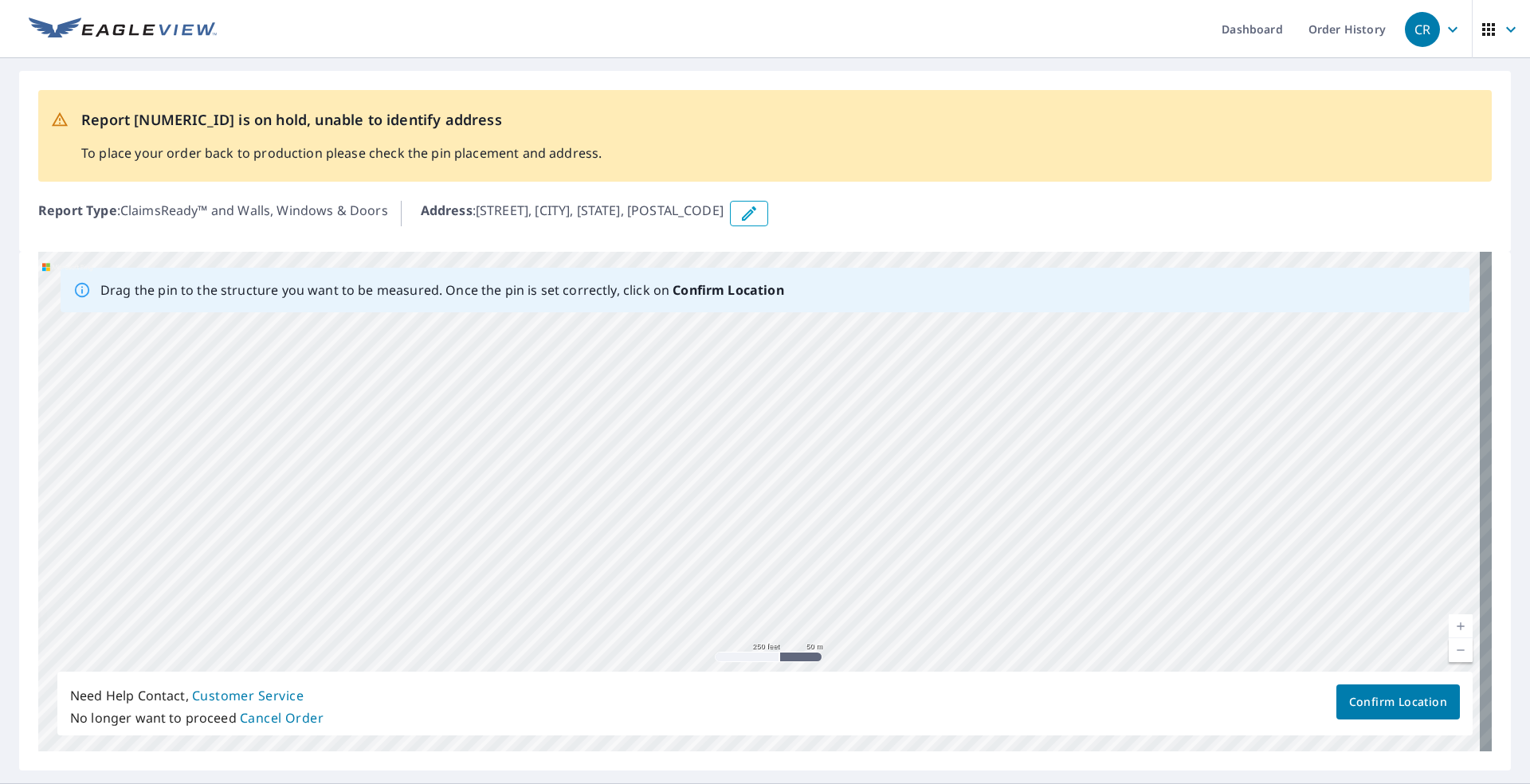 drag, startPoint x: 669, startPoint y: 467, endPoint x: 727, endPoint y: 664, distance: 205.36066 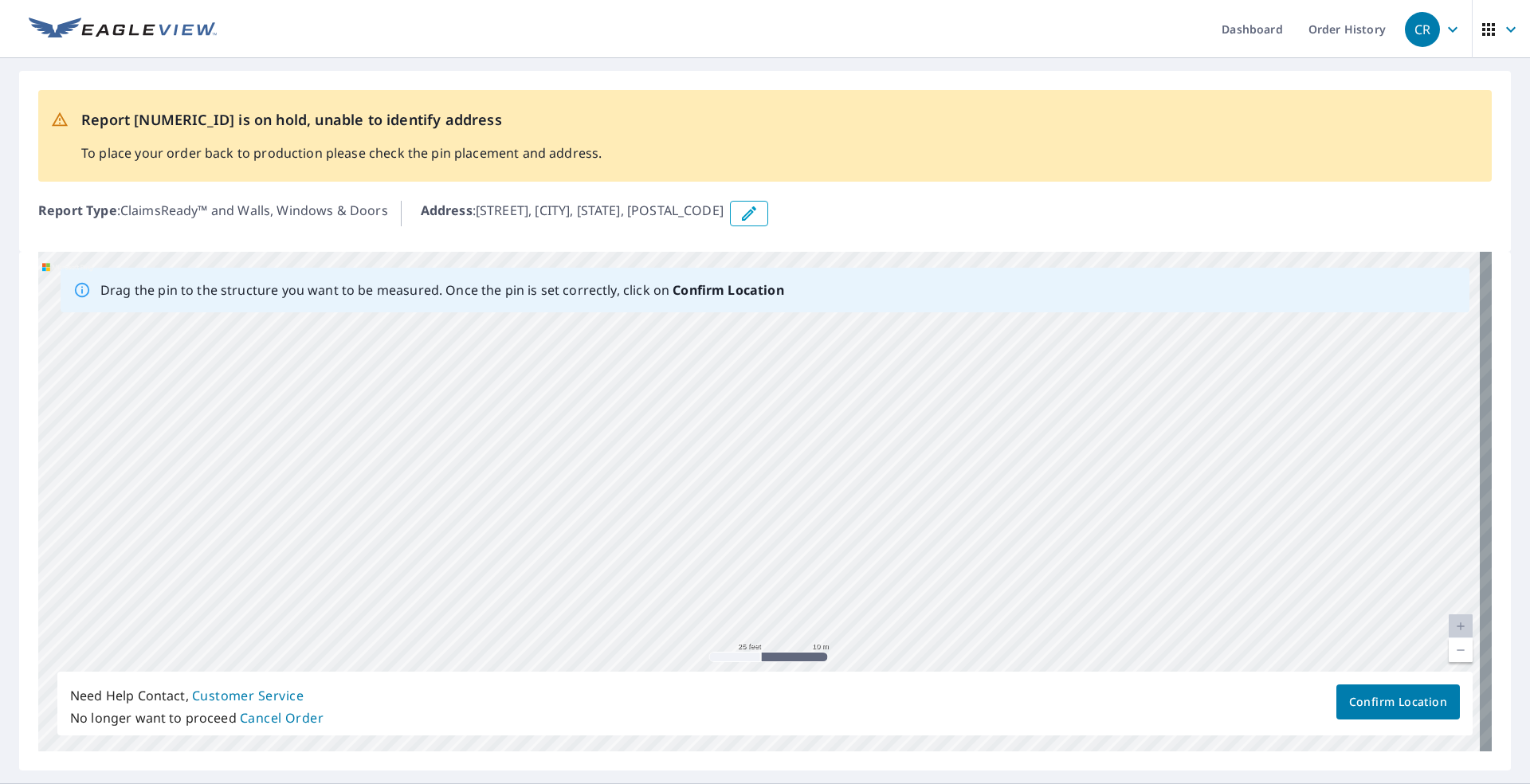 drag, startPoint x: 762, startPoint y: 549, endPoint x: 921, endPoint y: 425, distance: 201.63581 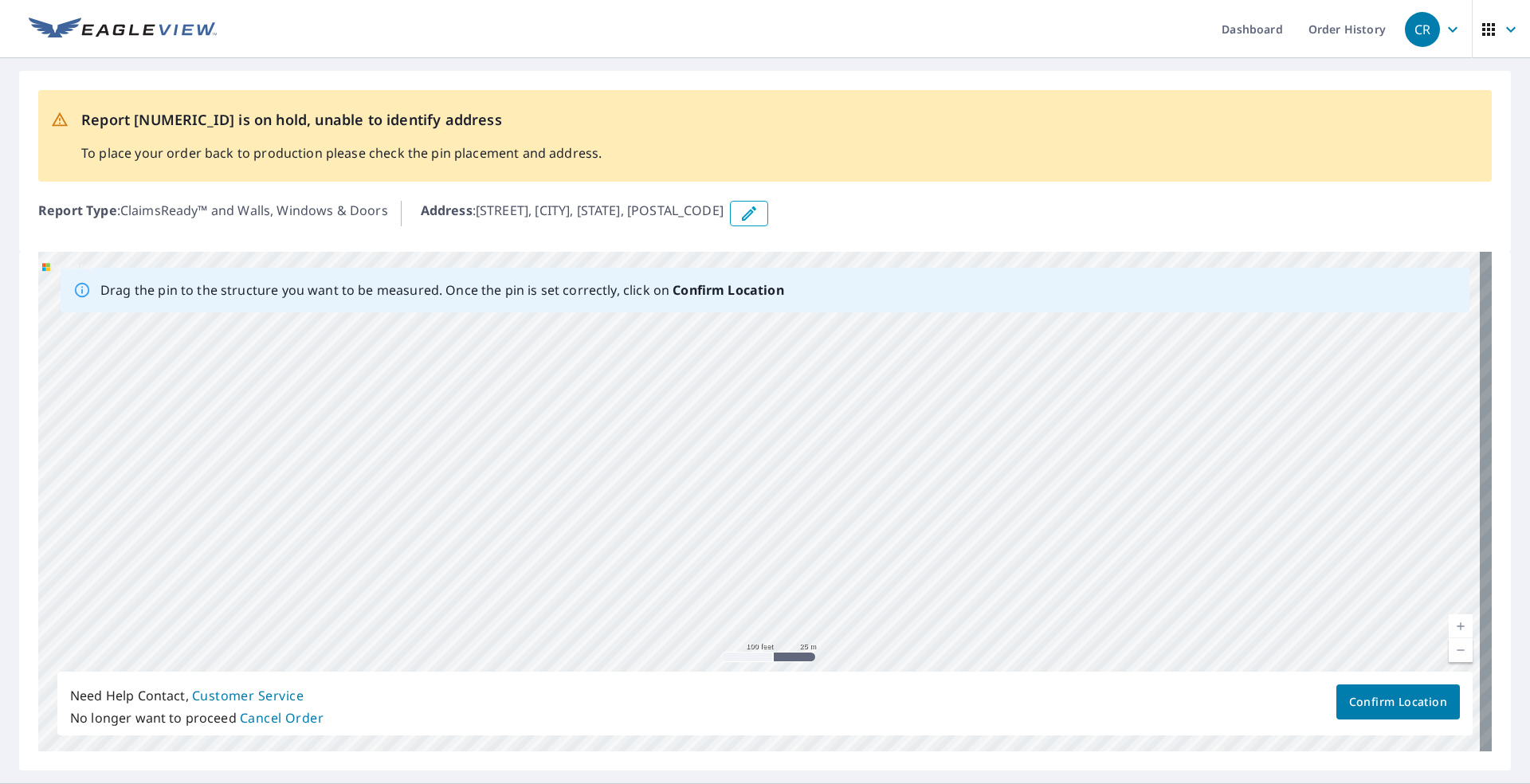 drag, startPoint x: 640, startPoint y: 509, endPoint x: 805, endPoint y: 343, distance: 234.05341 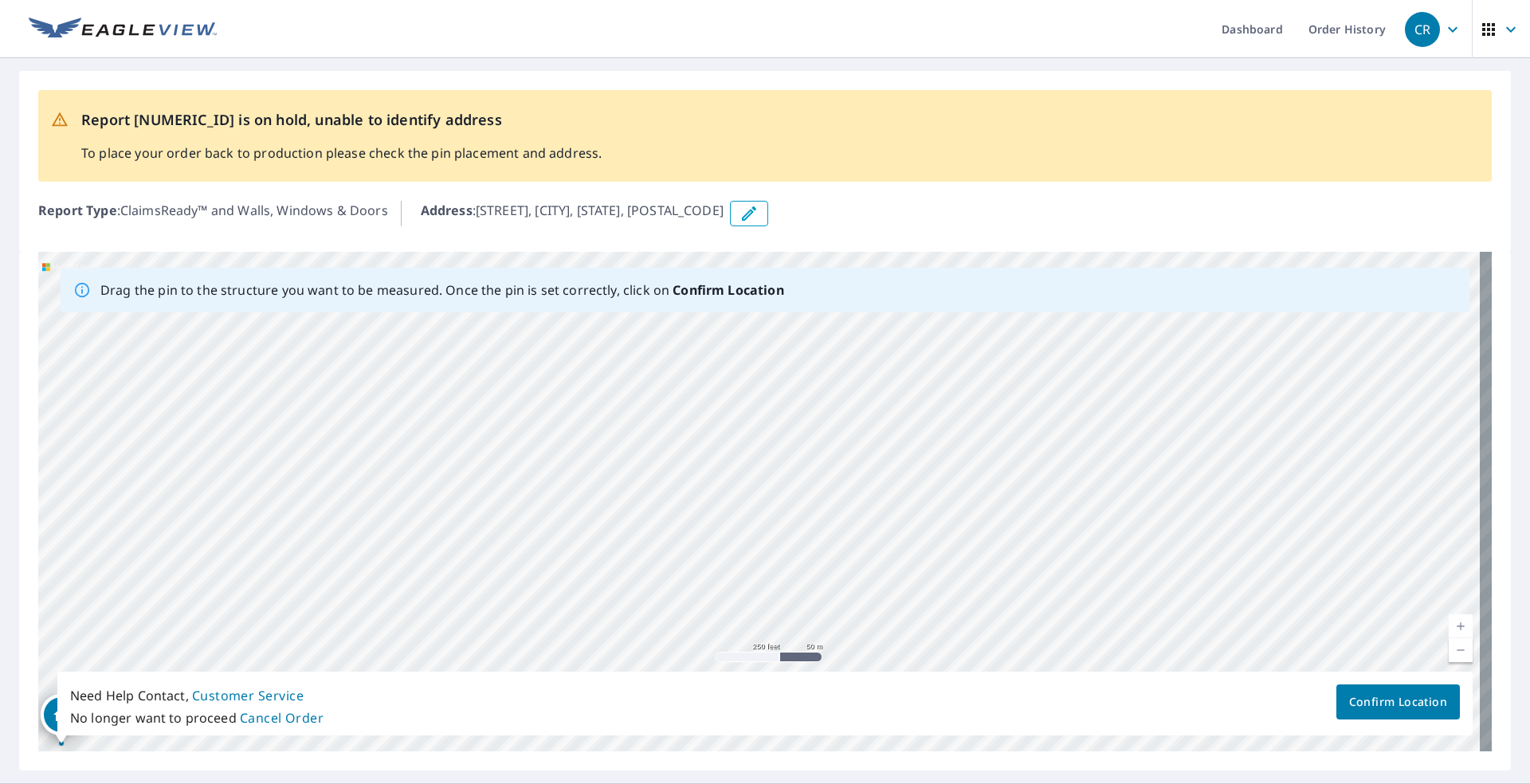 drag, startPoint x: 721, startPoint y: 436, endPoint x: 741, endPoint y: 635, distance: 200.0025 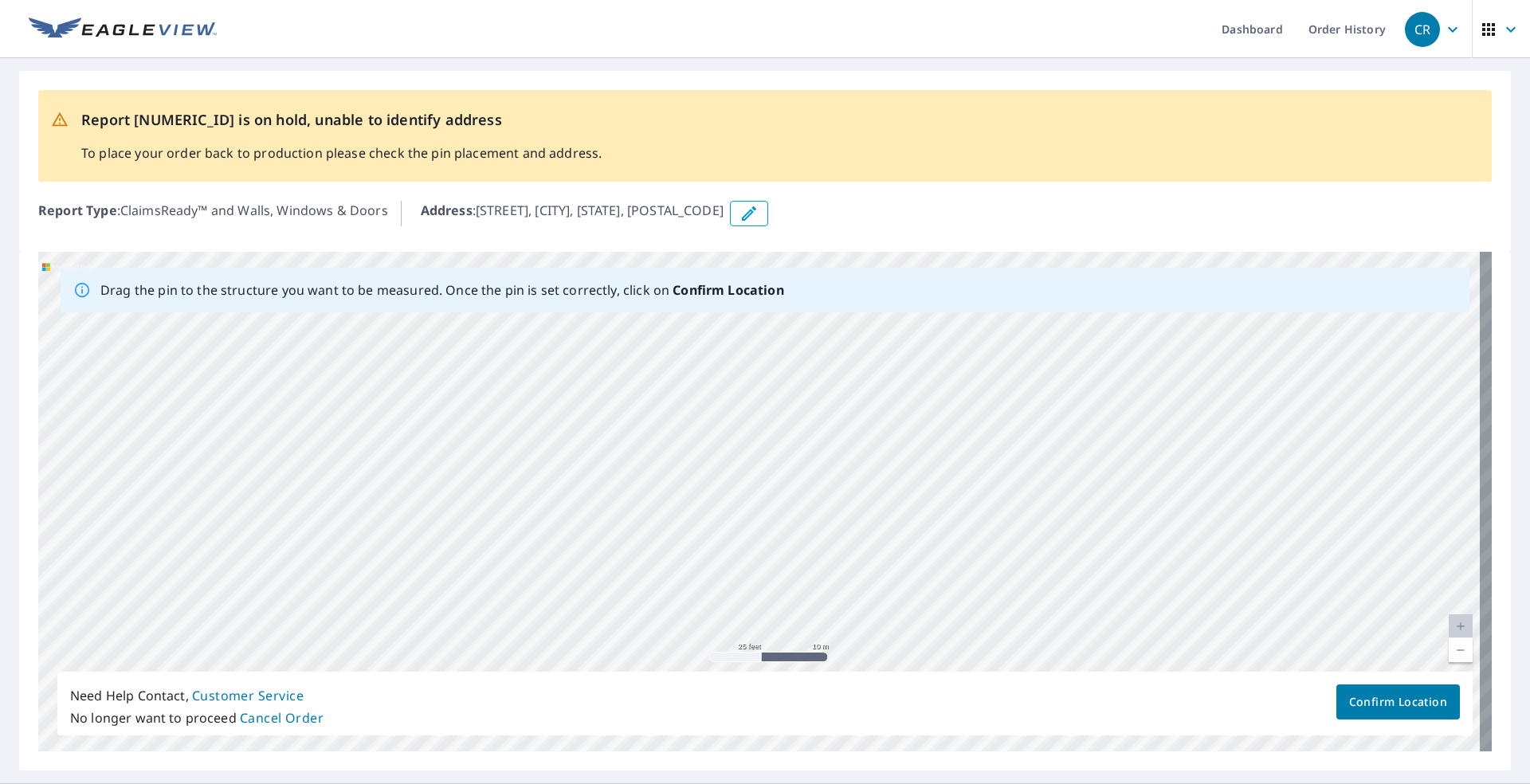 drag, startPoint x: 773, startPoint y: 550, endPoint x: 814, endPoint y: 283, distance: 270.1296 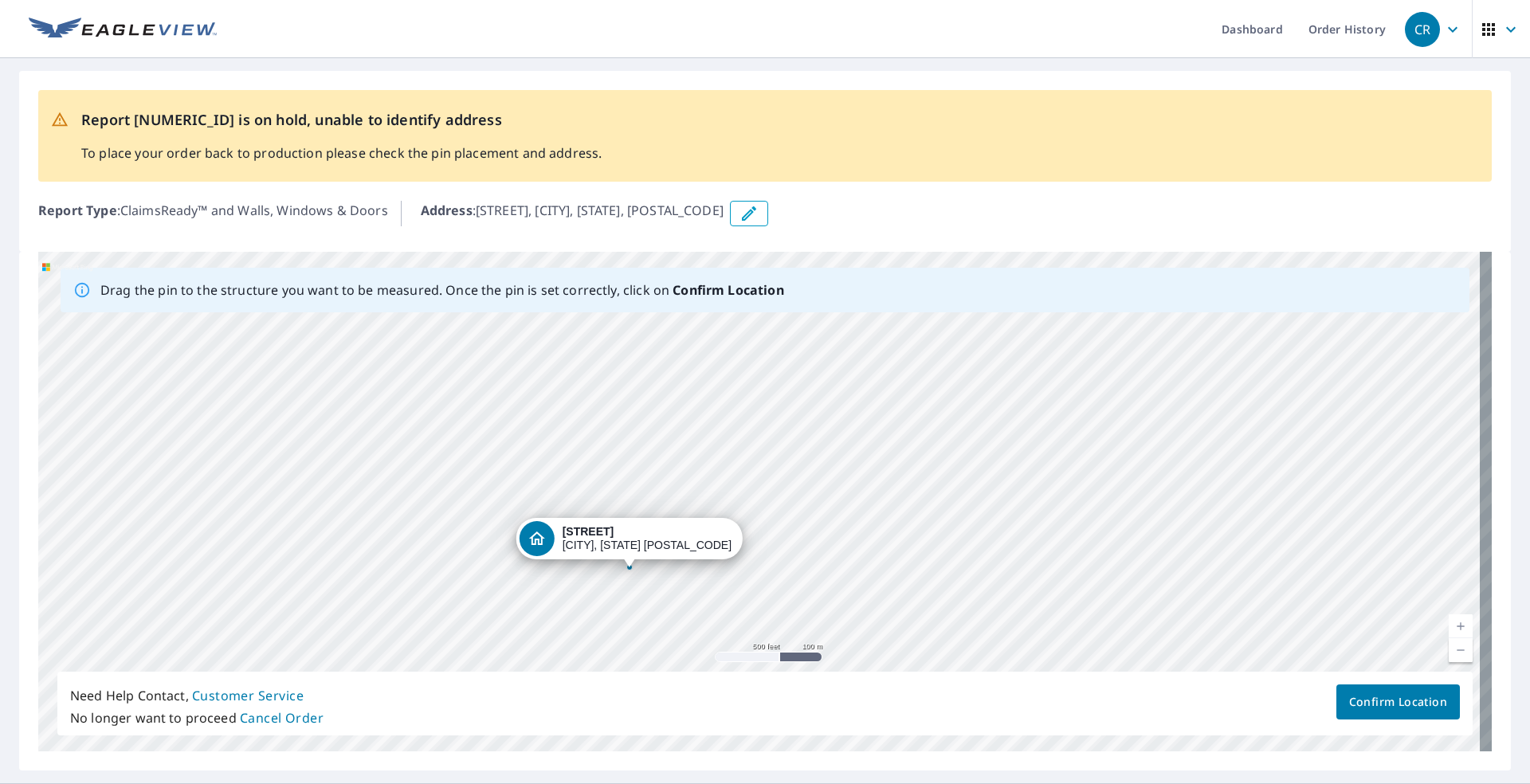 drag, startPoint x: 1000, startPoint y: 487, endPoint x: 922, endPoint y: 546, distance: 97.80082 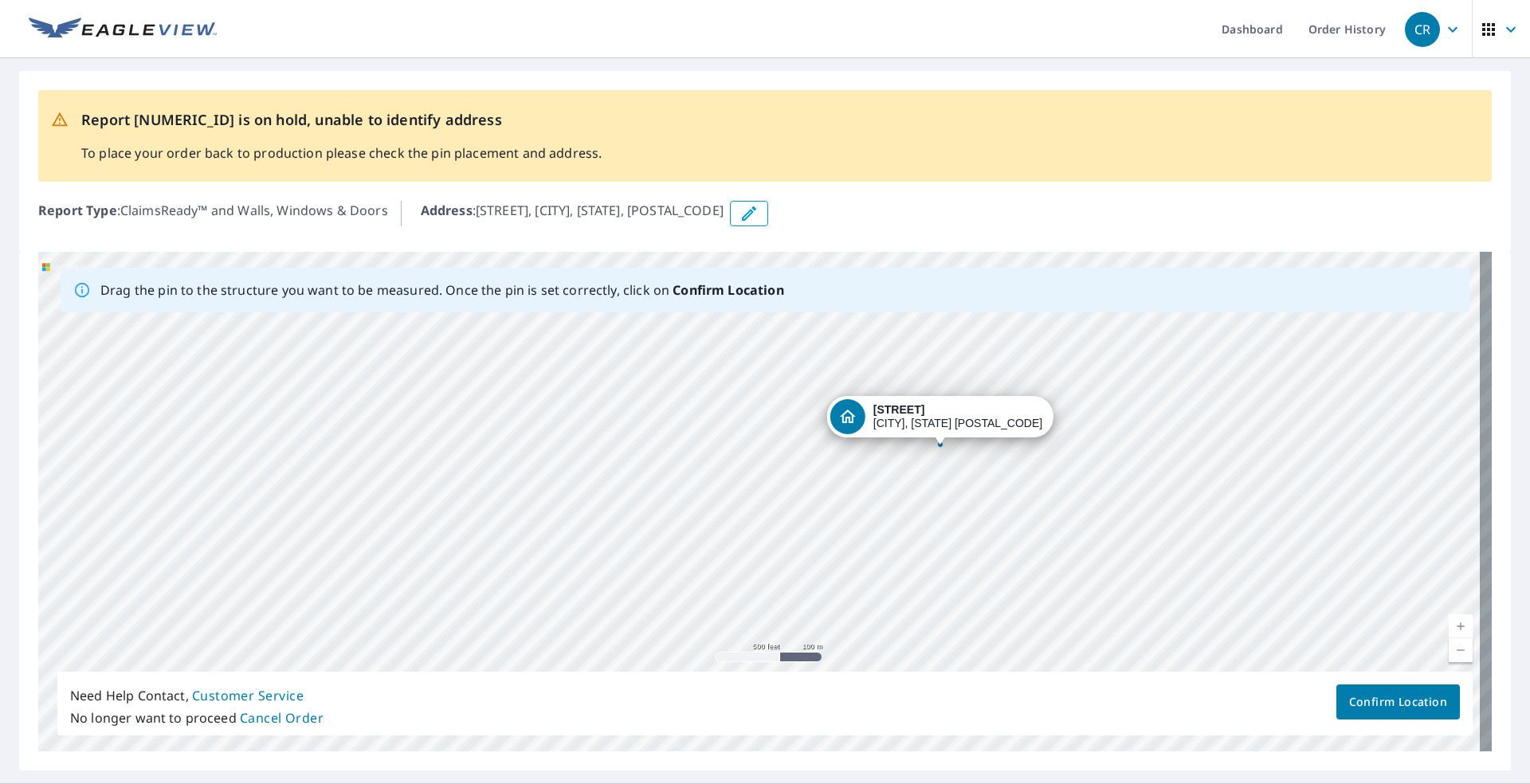 drag, startPoint x: 625, startPoint y: 546, endPoint x: 933, endPoint y: 423, distance: 331.65193 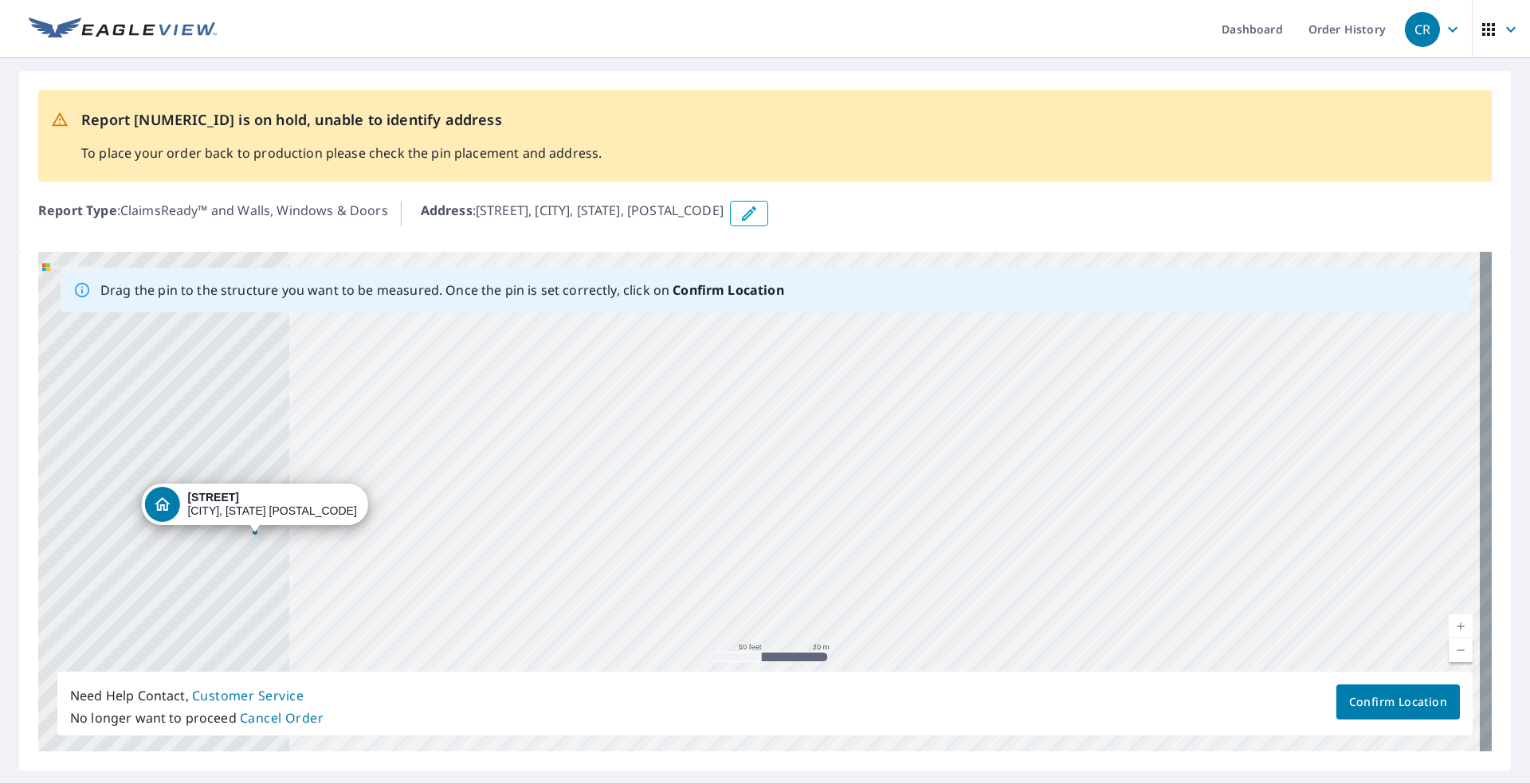 drag, startPoint x: 645, startPoint y: 544, endPoint x: 1103, endPoint y: 351, distance: 497.00402 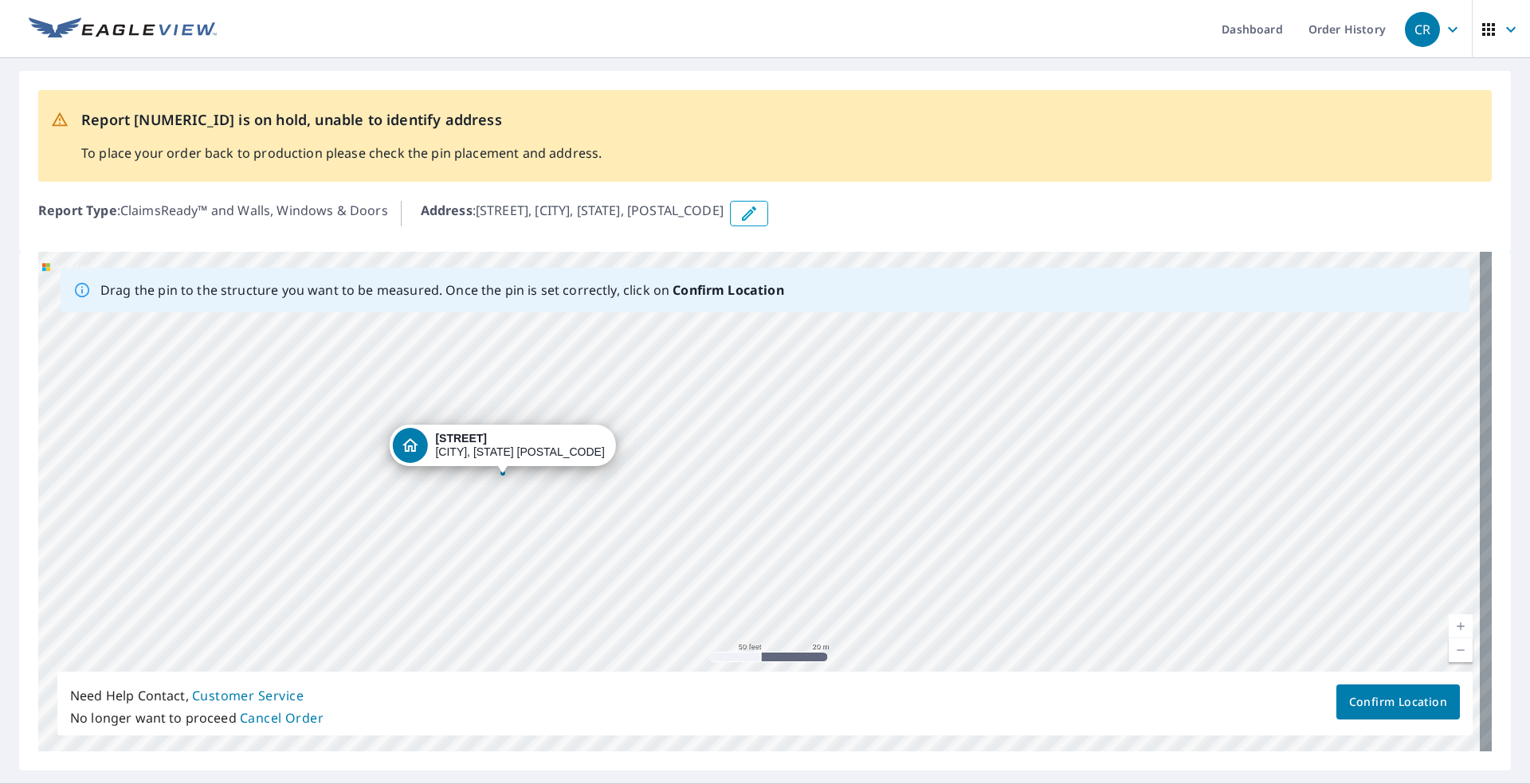 drag, startPoint x: 440, startPoint y: 558, endPoint x: 688, endPoint y: 499, distance: 254.92156 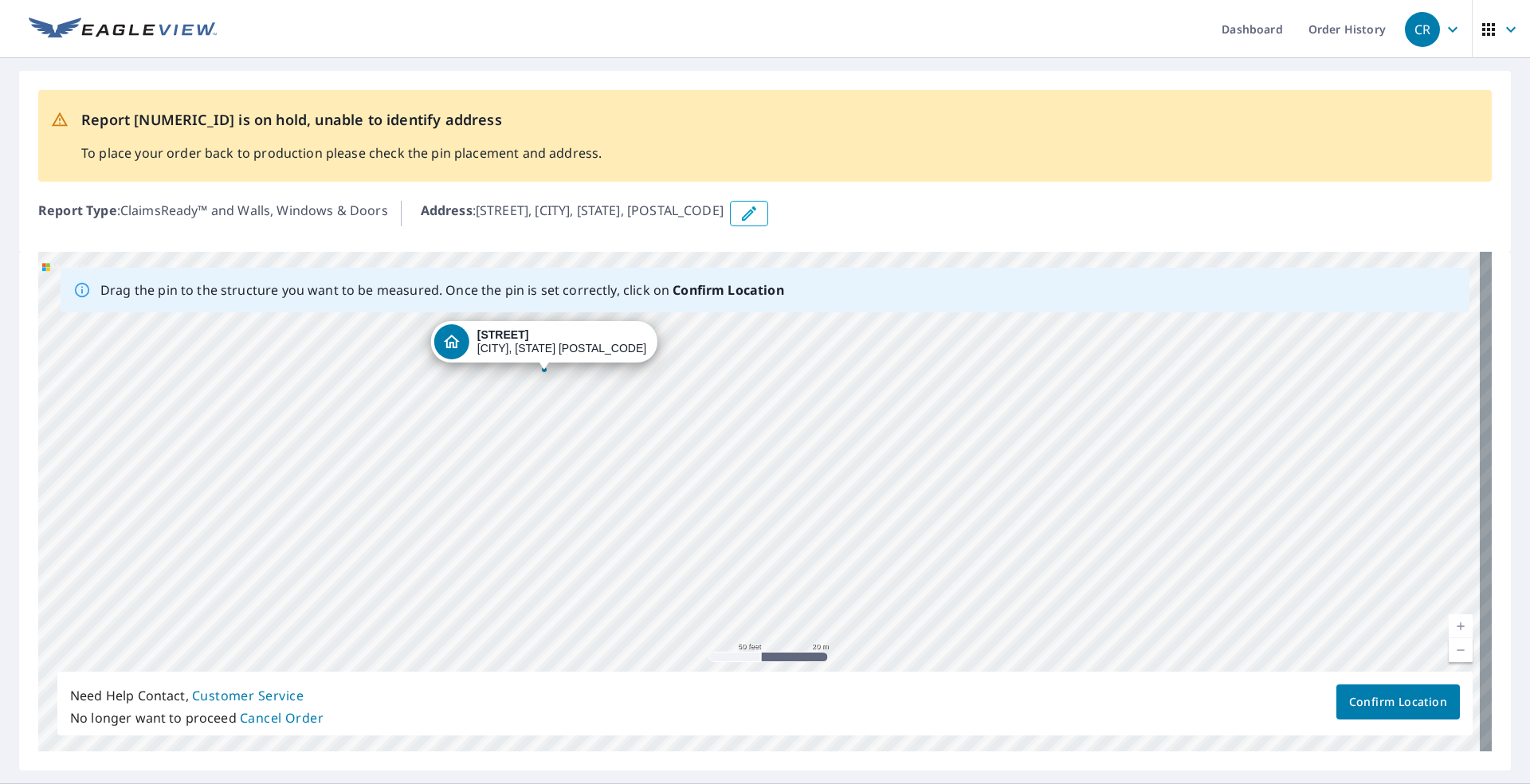 drag, startPoint x: 504, startPoint y: 451, endPoint x: 545, endPoint y: 347, distance: 111.78998 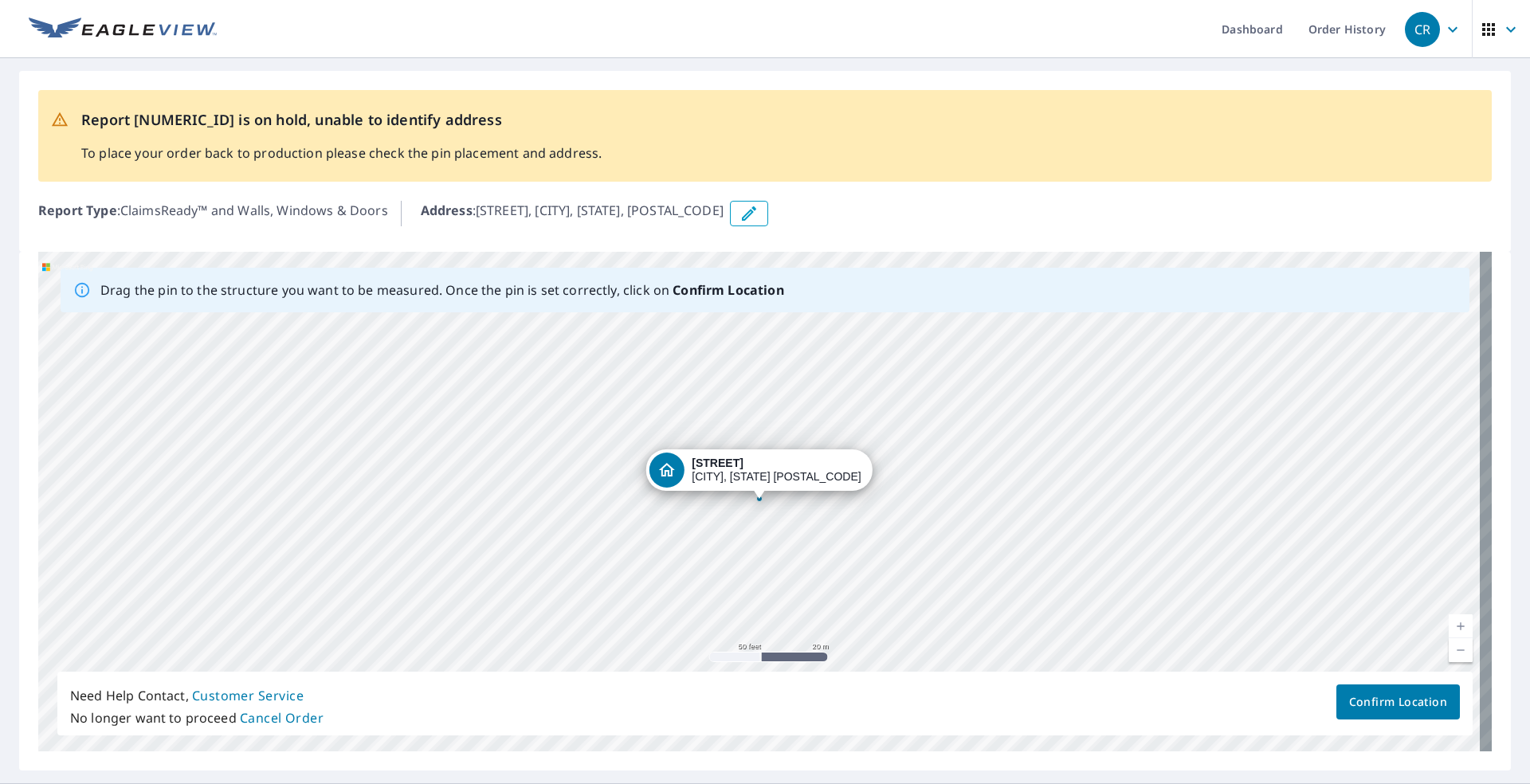 click on "Confirm Location" at bounding box center [1398, 702] 